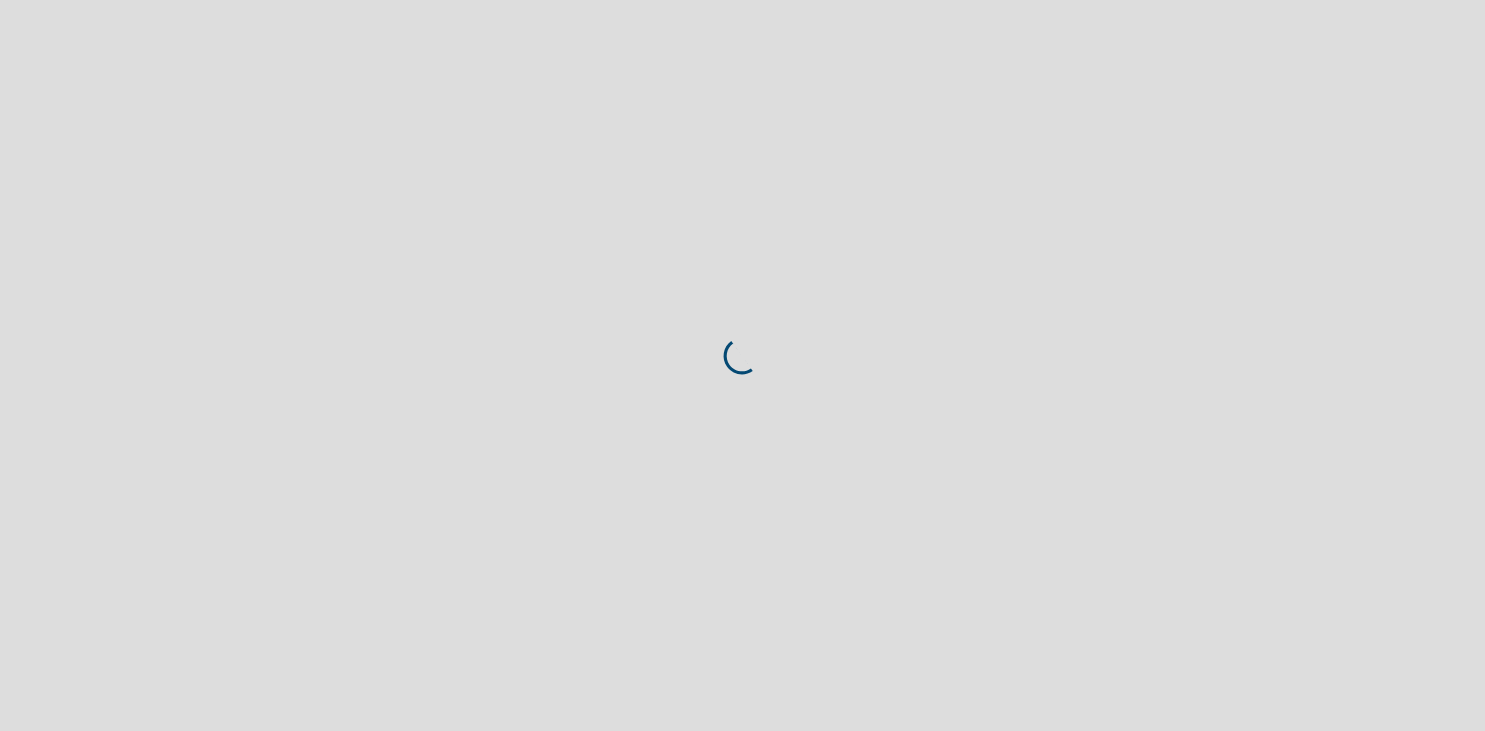 scroll, scrollTop: 0, scrollLeft: 0, axis: both 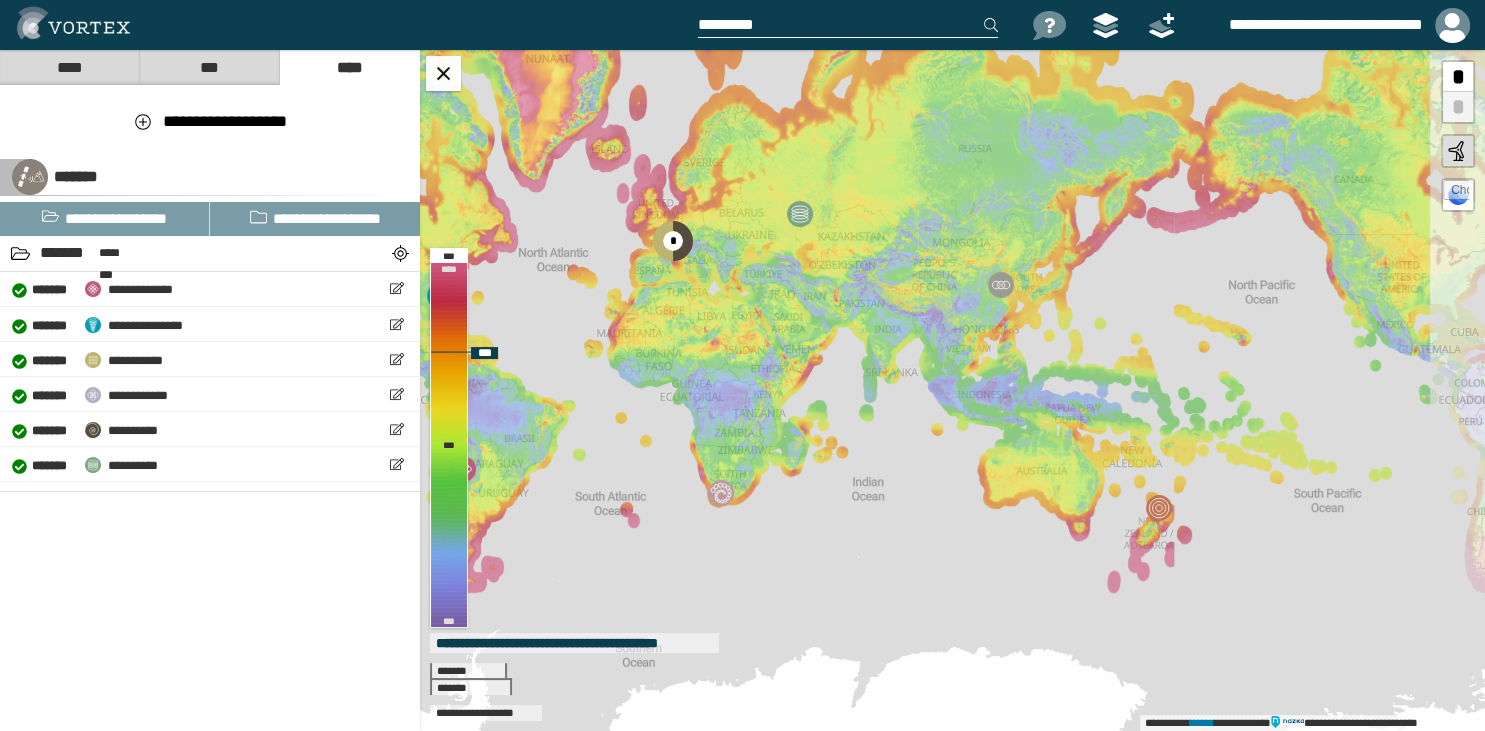 drag, startPoint x: 1077, startPoint y: 427, endPoint x: 802, endPoint y: 359, distance: 283.28253 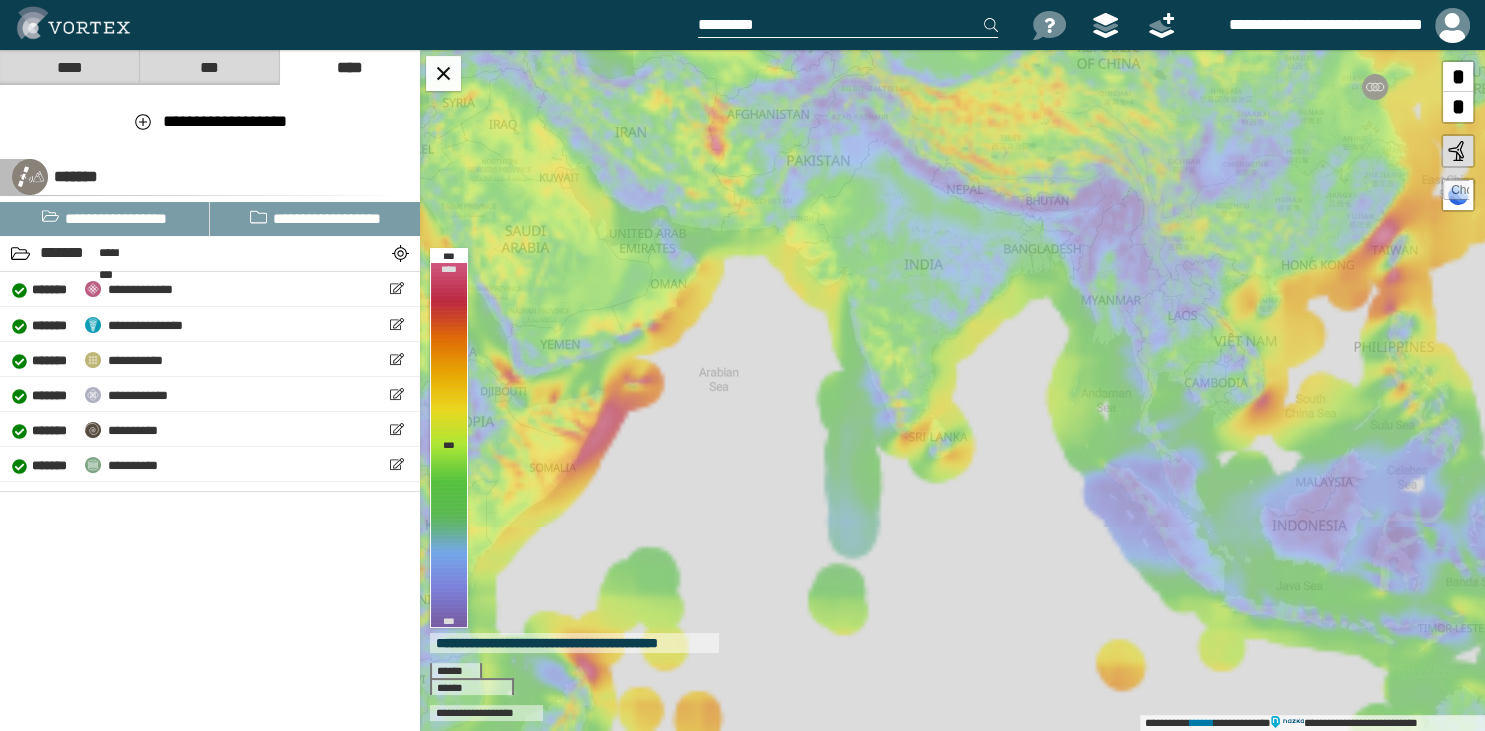 click at bounding box center (848, 25) 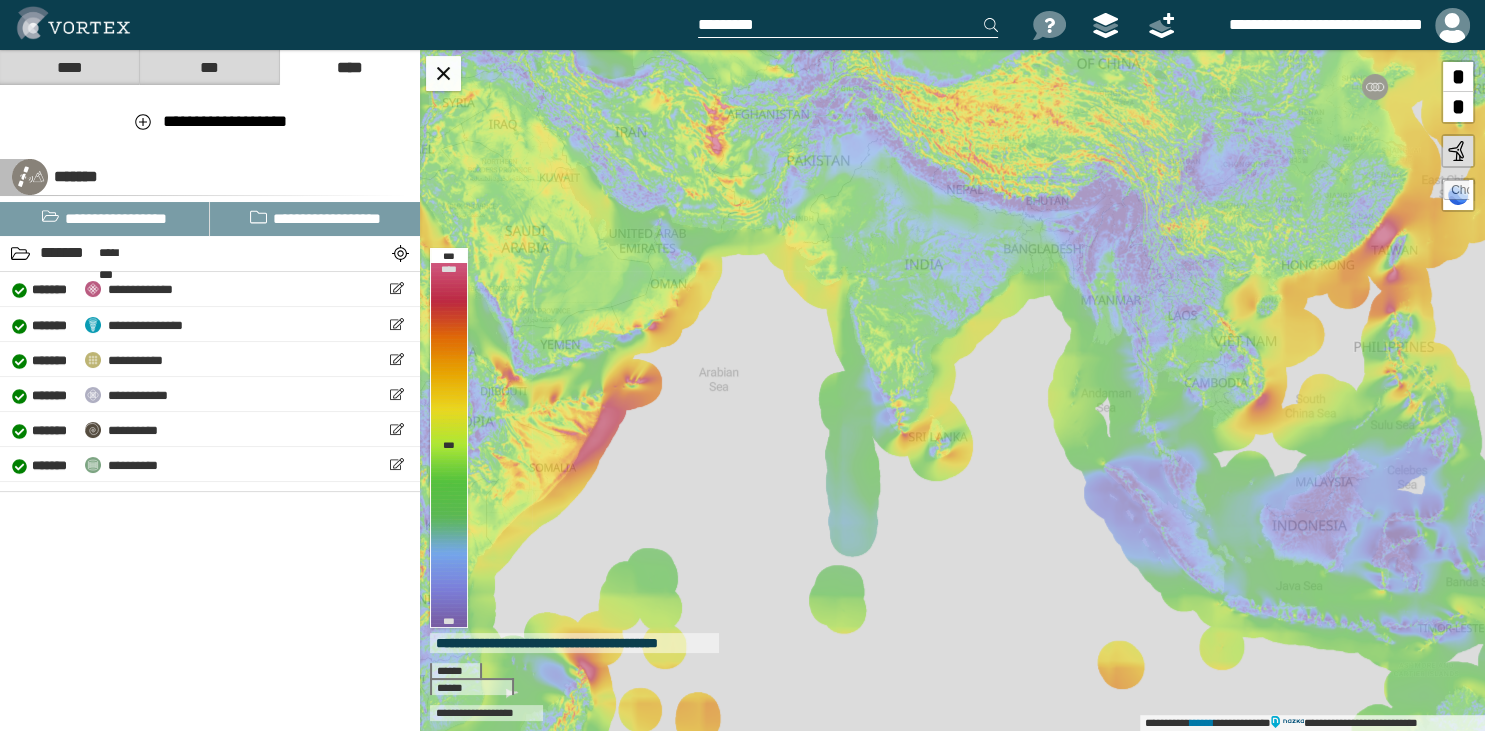 click at bounding box center (848, 25) 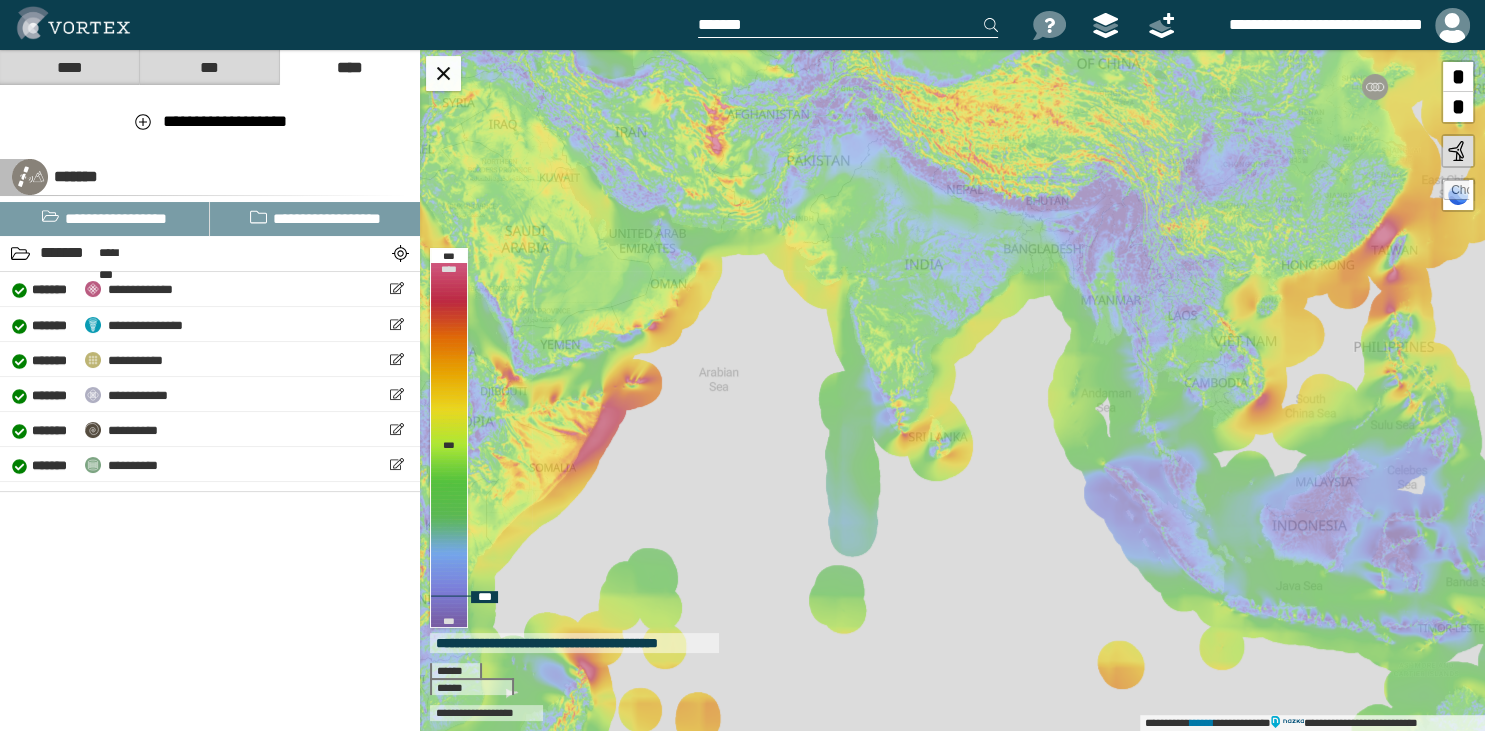 paste on "*******" 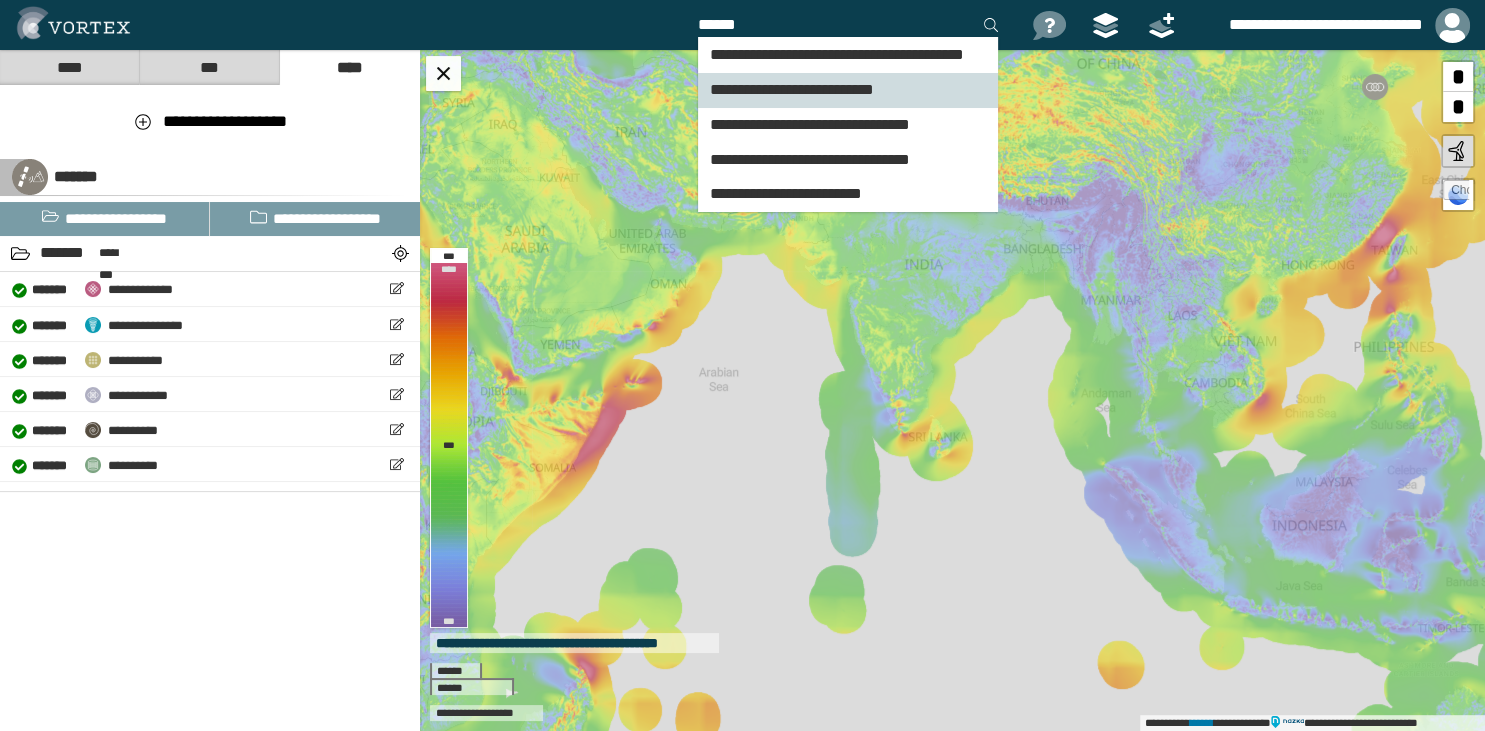 type on "******" 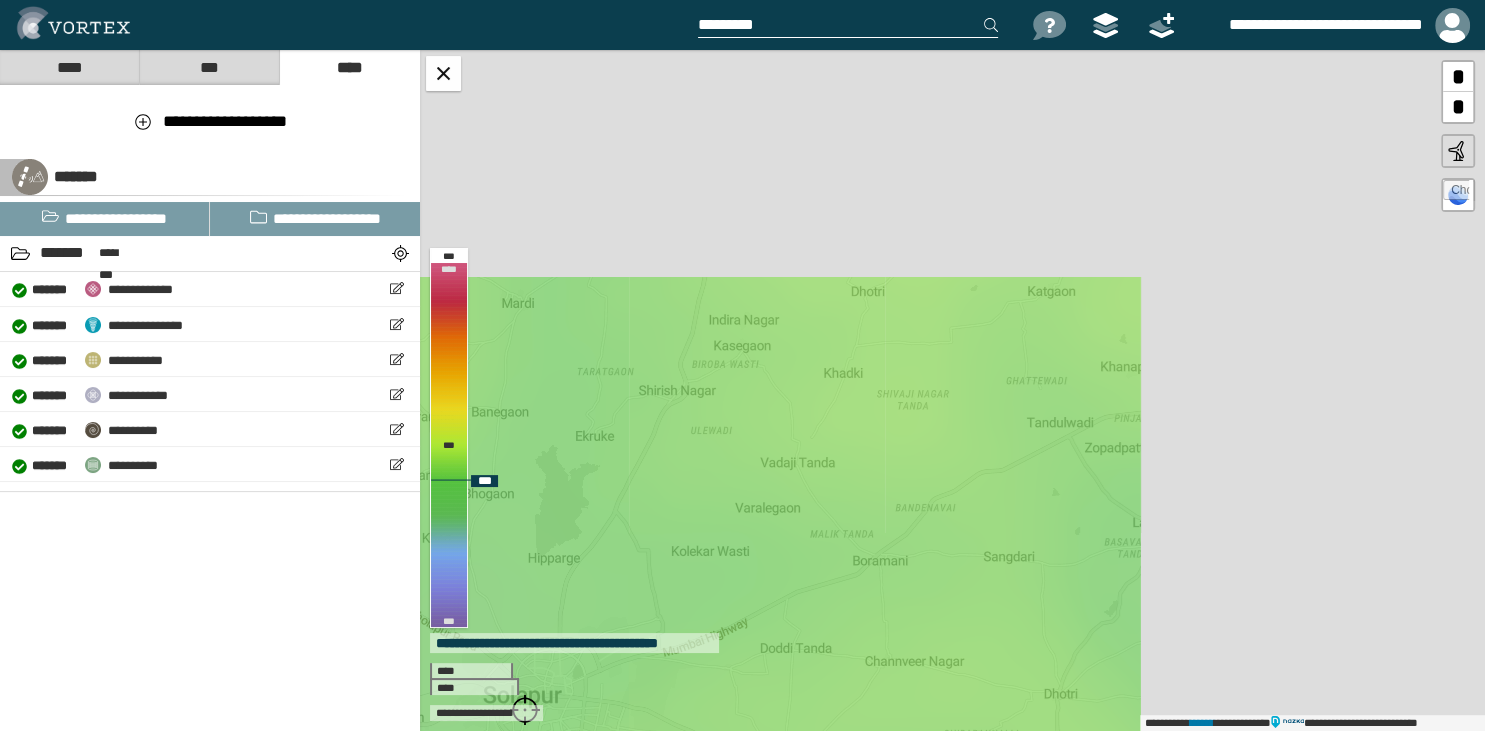 drag, startPoint x: 1064, startPoint y: 294, endPoint x: 644, endPoint y: 599, distance: 519.06165 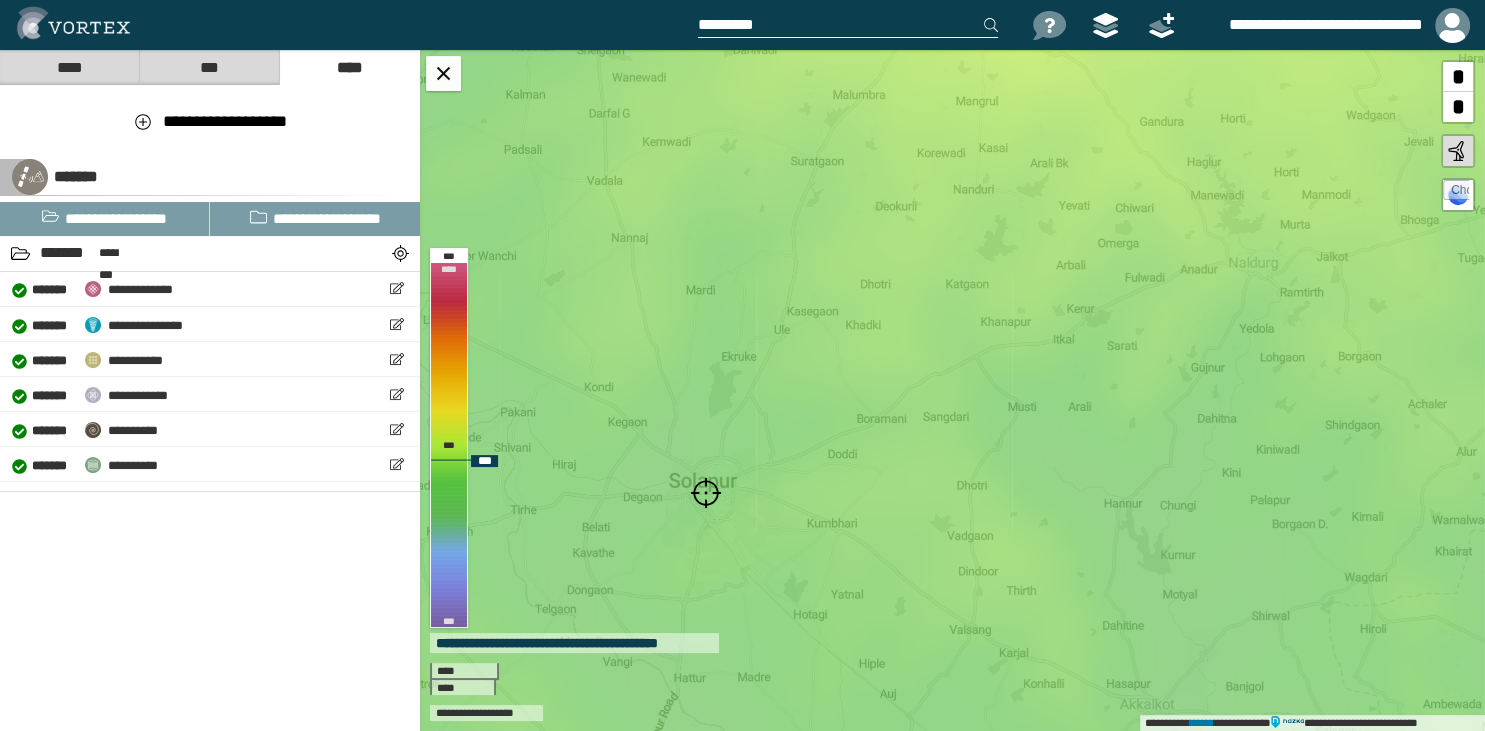 drag, startPoint x: 890, startPoint y: 218, endPoint x: 928, endPoint y: 147, distance: 80.529495 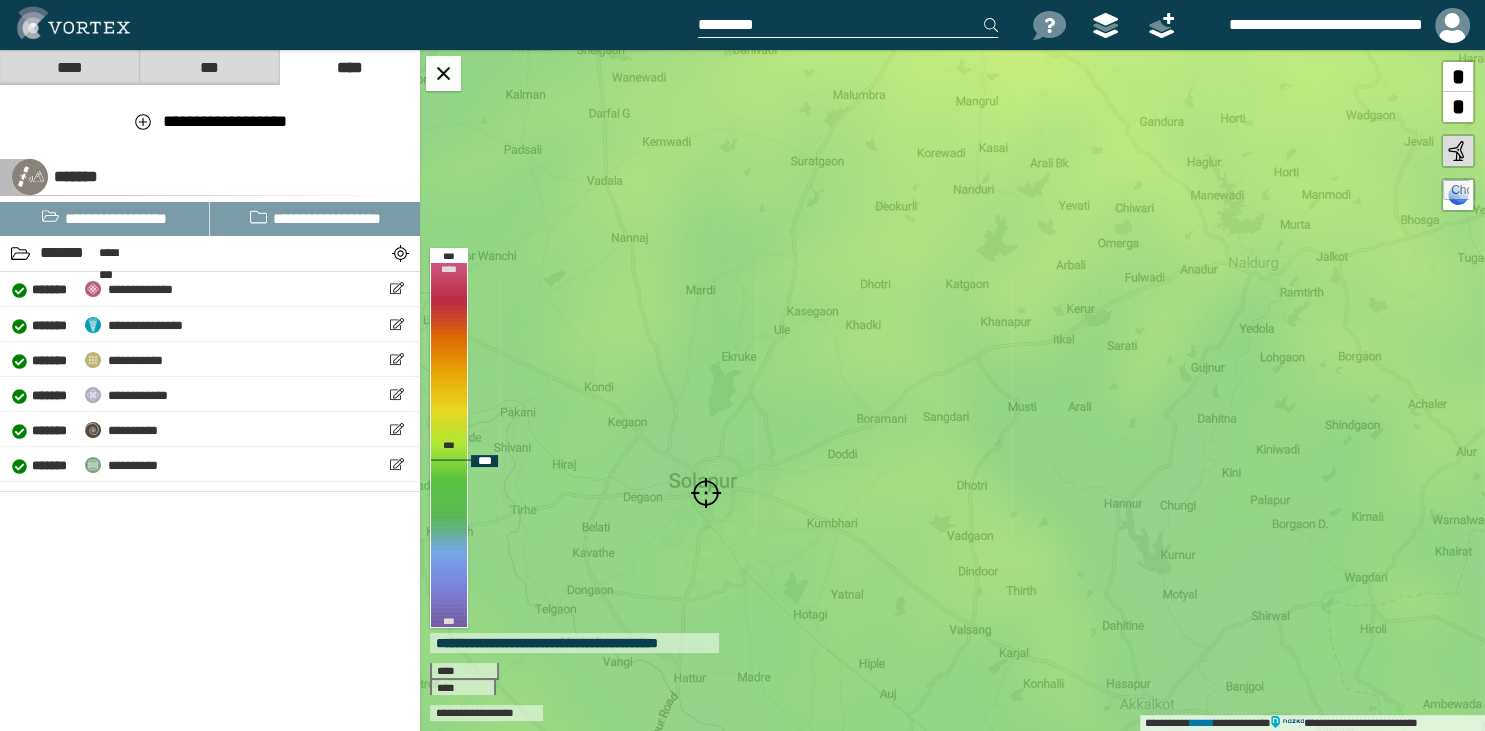 click on "**********" at bounding box center (952, 390) 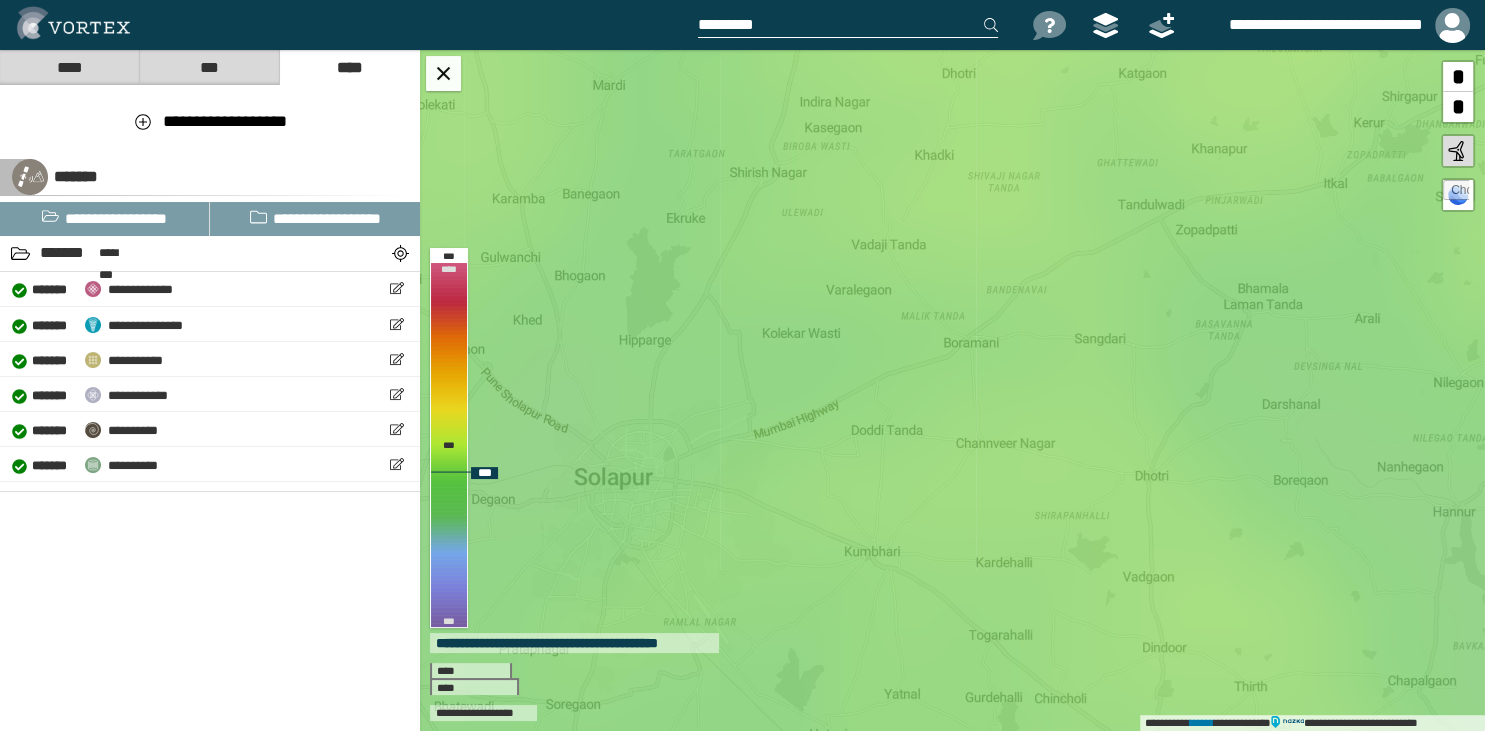 click at bounding box center (1456, 193) 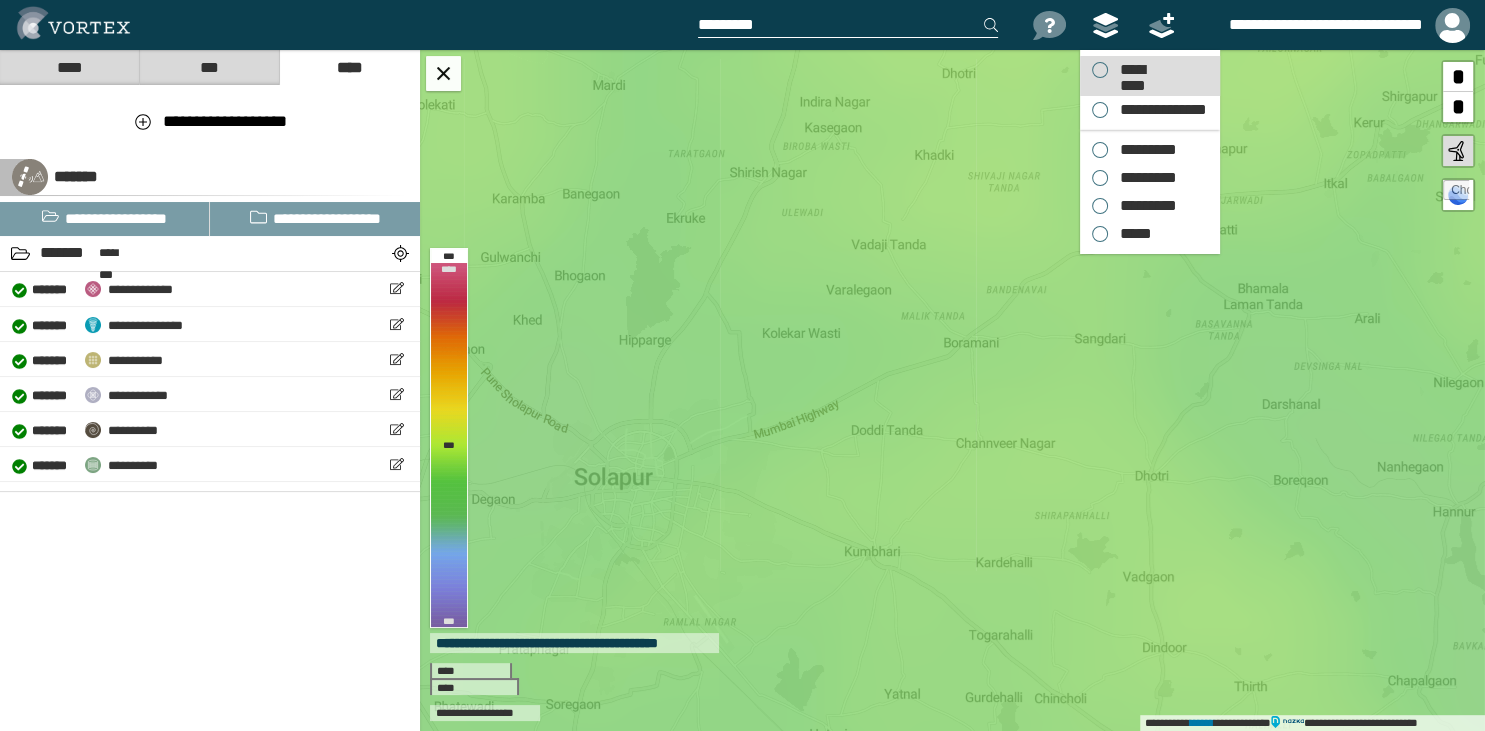 click on "*********" at bounding box center (1132, 70) 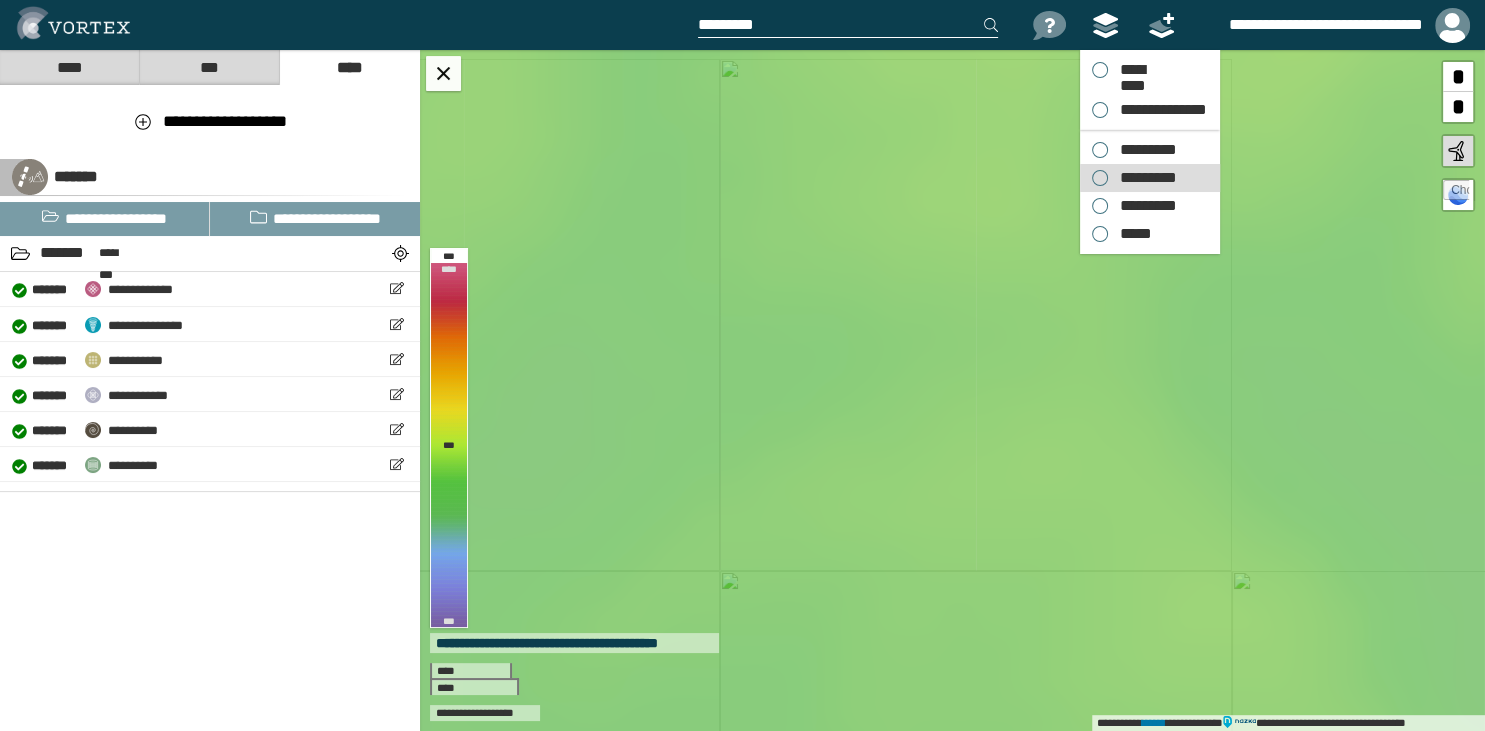 click on "*********" at bounding box center (1143, 178) 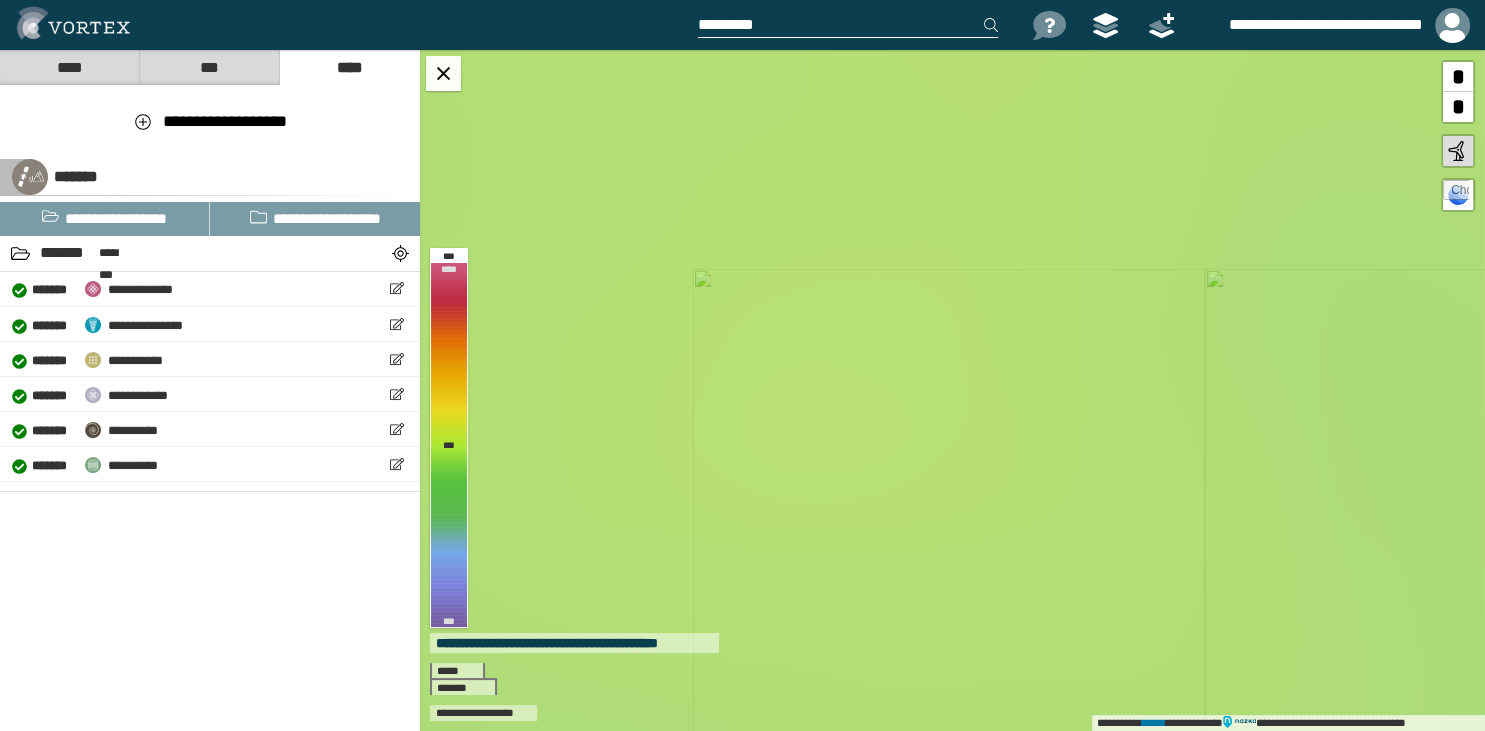 drag, startPoint x: 966, startPoint y: 208, endPoint x: 952, endPoint y: 493, distance: 285.34366 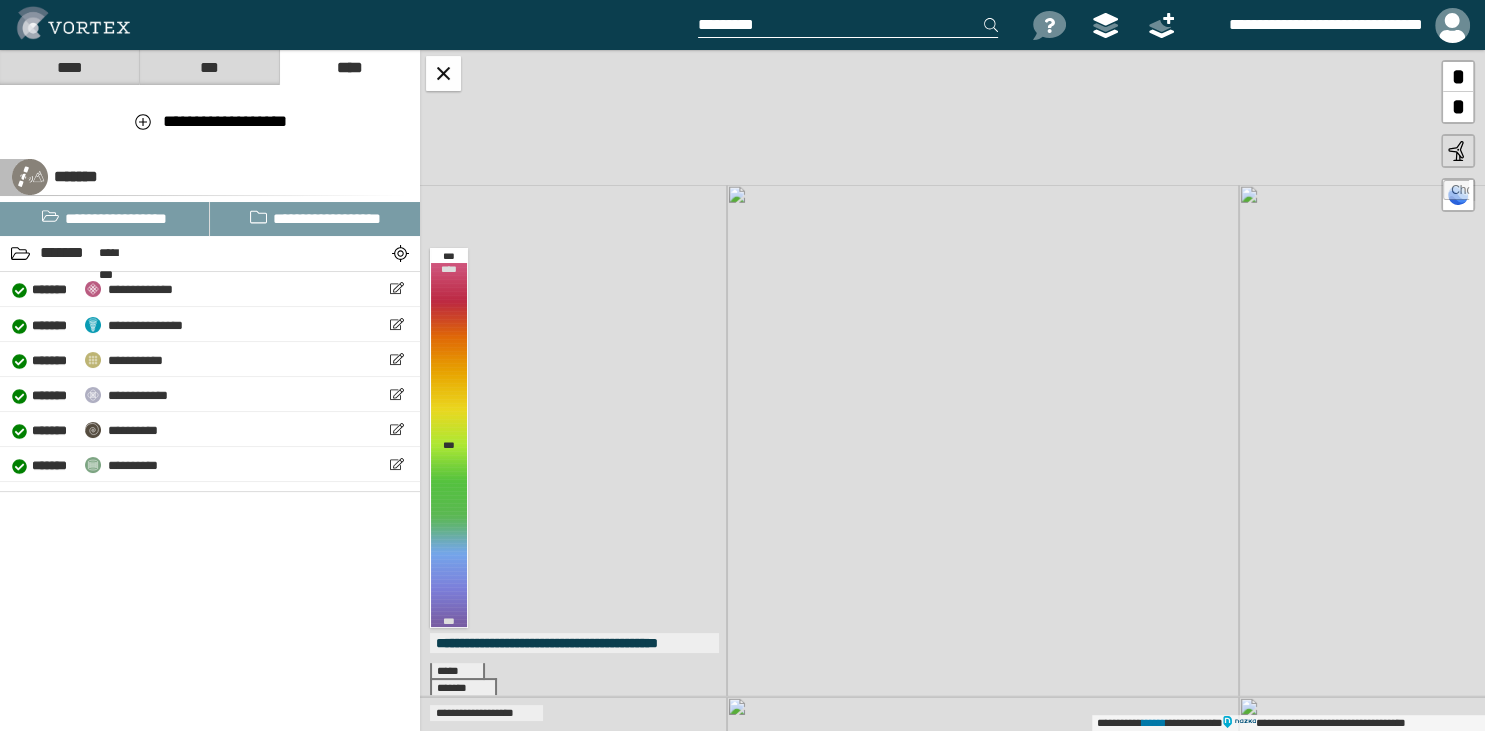 drag, startPoint x: 957, startPoint y: 242, endPoint x: 992, endPoint y: 666, distance: 425.4421 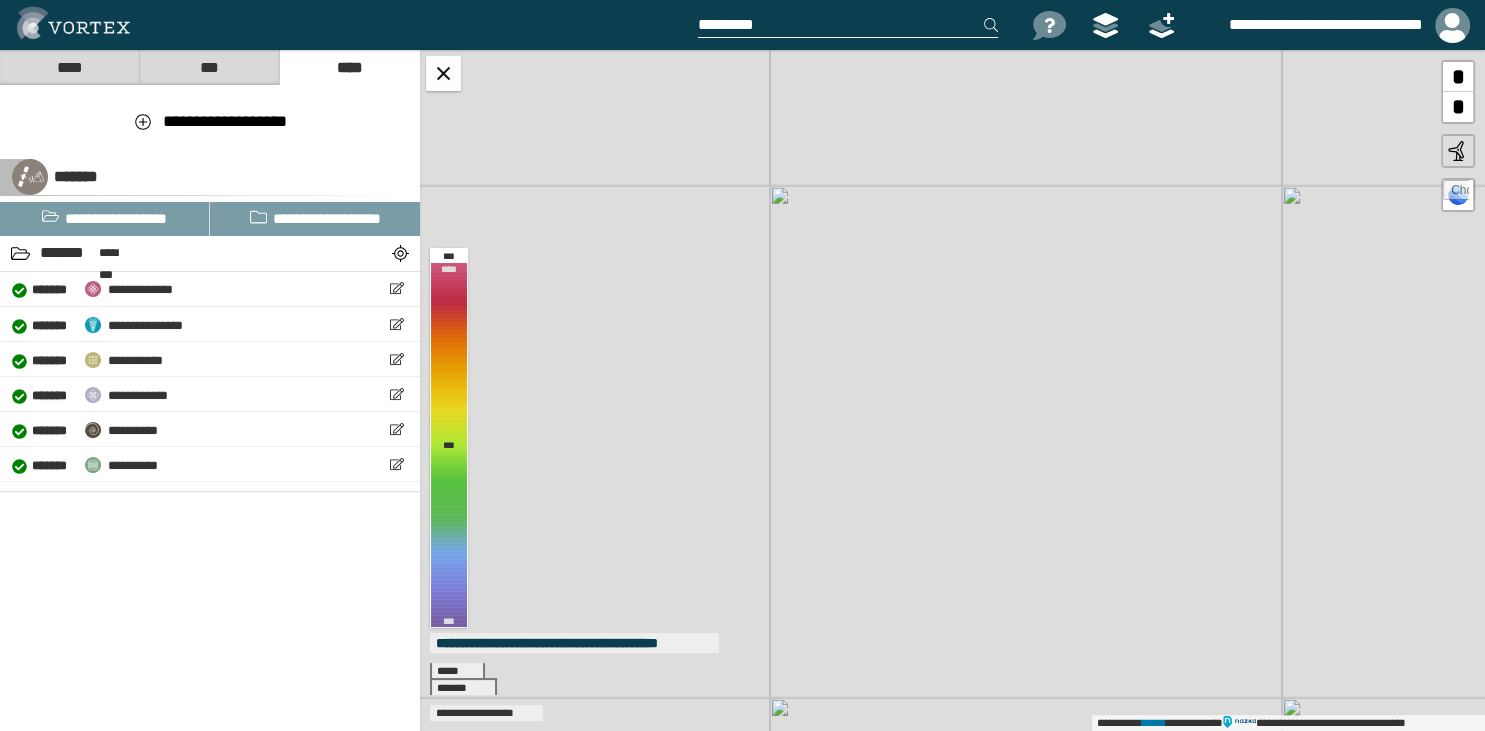 drag, startPoint x: 958, startPoint y: 237, endPoint x: 1019, endPoint y: 51, distance: 195.74728 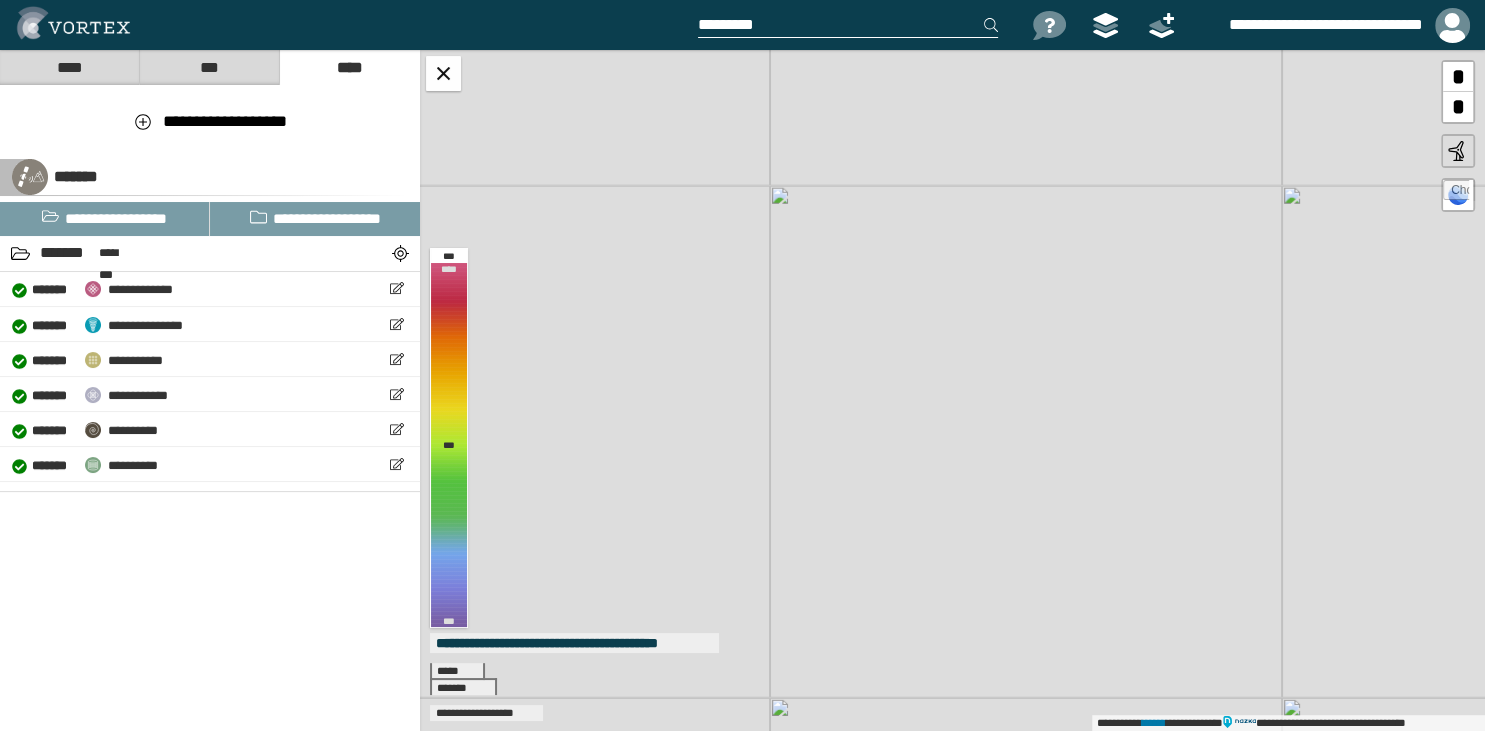 click on "**********" at bounding box center (952, 390) 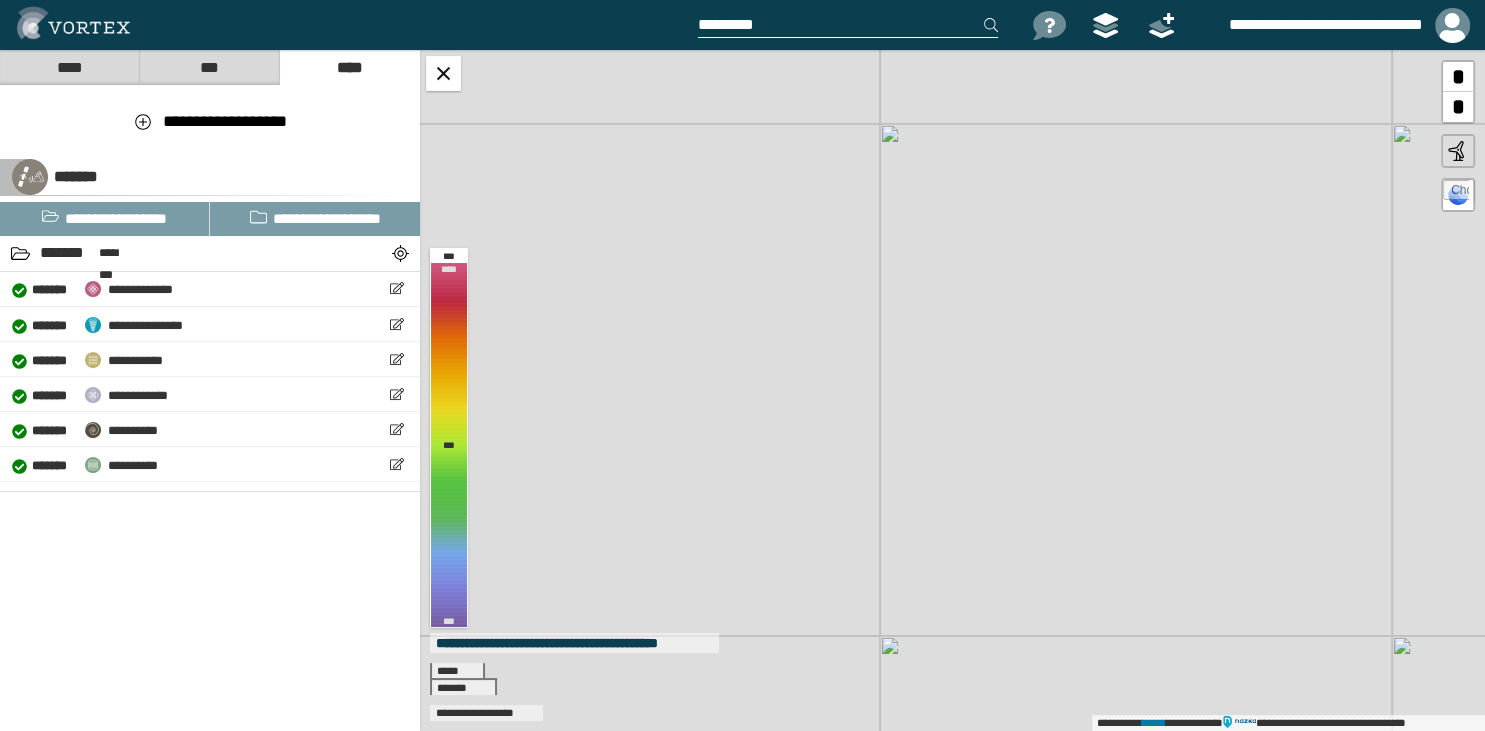 drag, startPoint x: 1024, startPoint y: 537, endPoint x: 1116, endPoint y: 150, distance: 397.78513 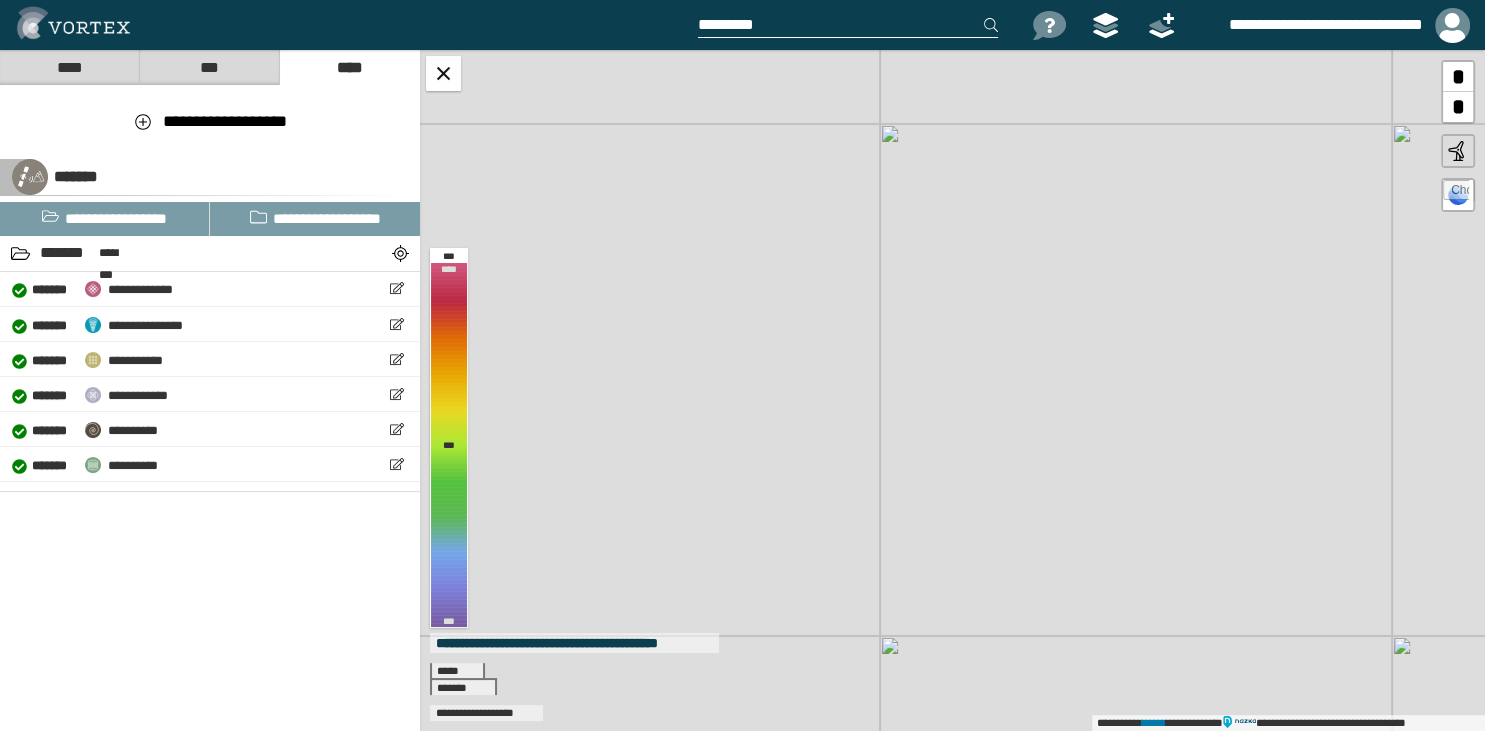 click on "**********" at bounding box center (952, 390) 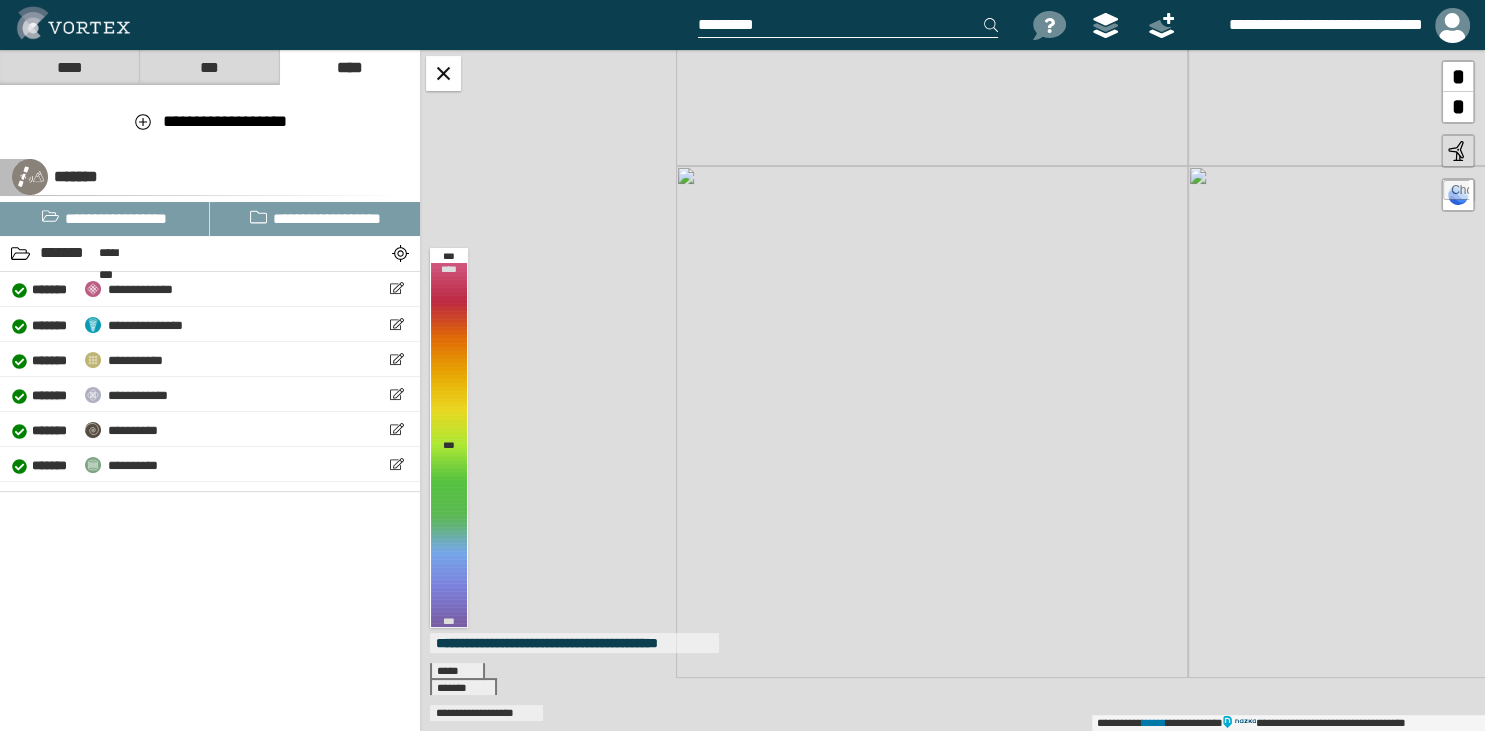 drag, startPoint x: 1022, startPoint y: 615, endPoint x: 1329, endPoint y: 148, distance: 558.8721 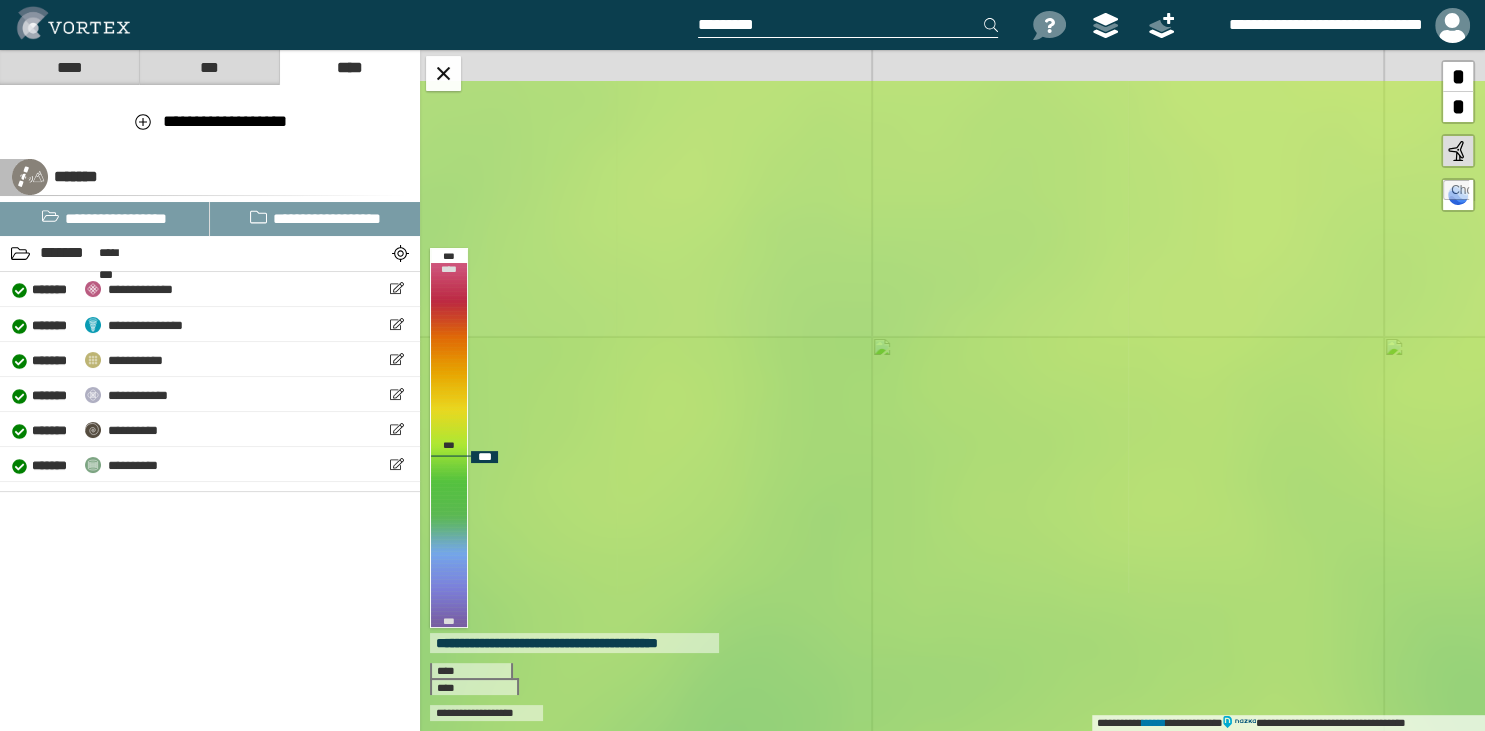 drag, startPoint x: 947, startPoint y: 136, endPoint x: 978, endPoint y: 523, distance: 388.23962 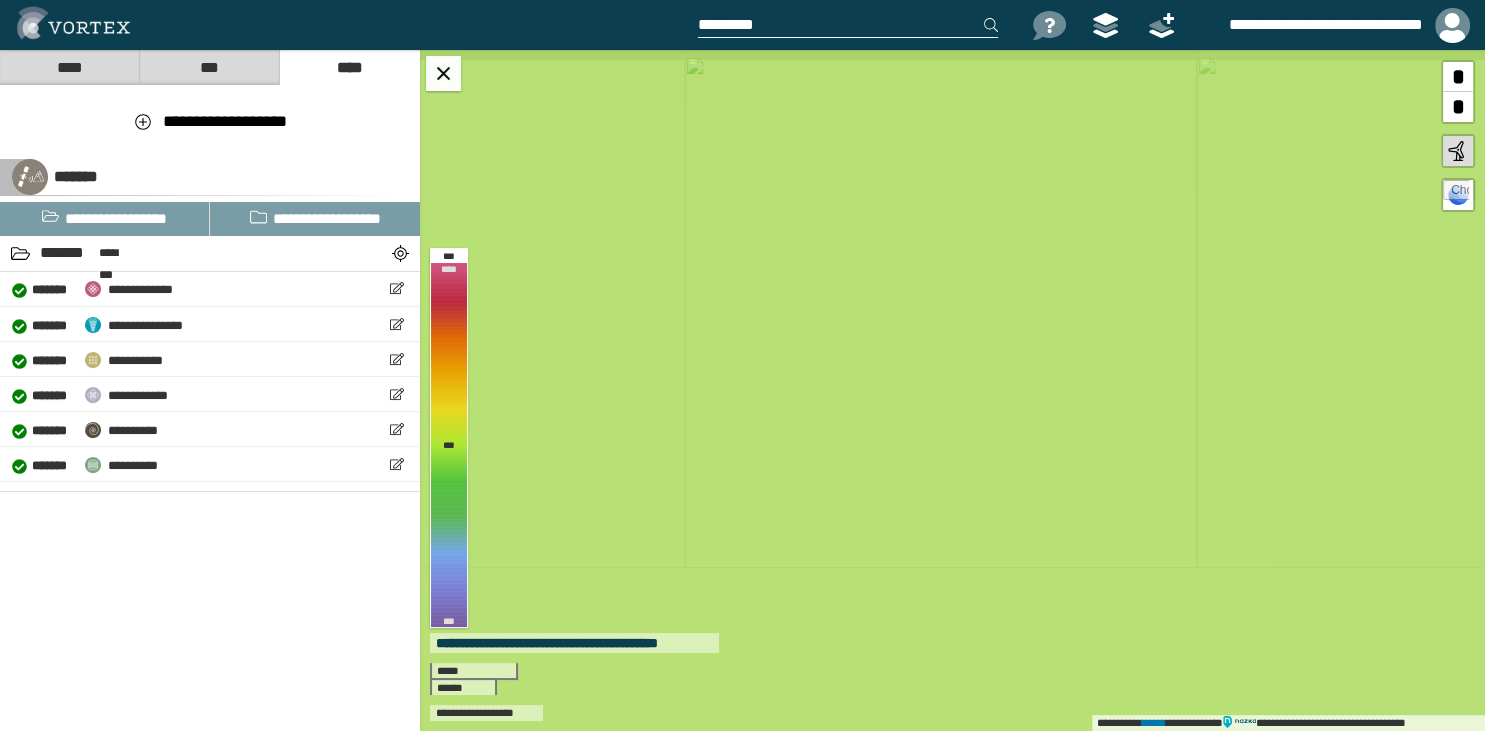 drag, startPoint x: 1229, startPoint y: 521, endPoint x: 1254, endPoint y: 158, distance: 363.85986 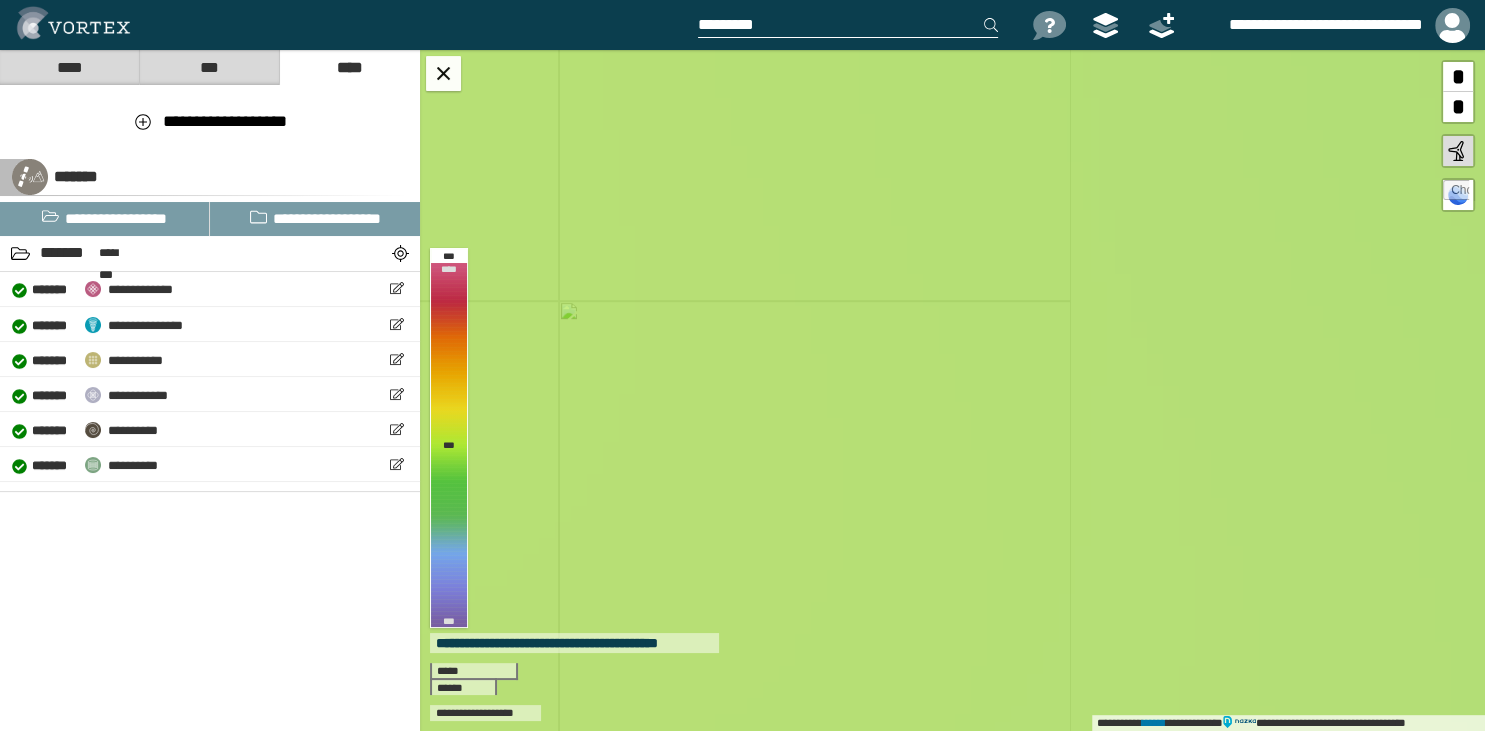 drag, startPoint x: 1236, startPoint y: 463, endPoint x: 596, endPoint y: 210, distance: 688.19257 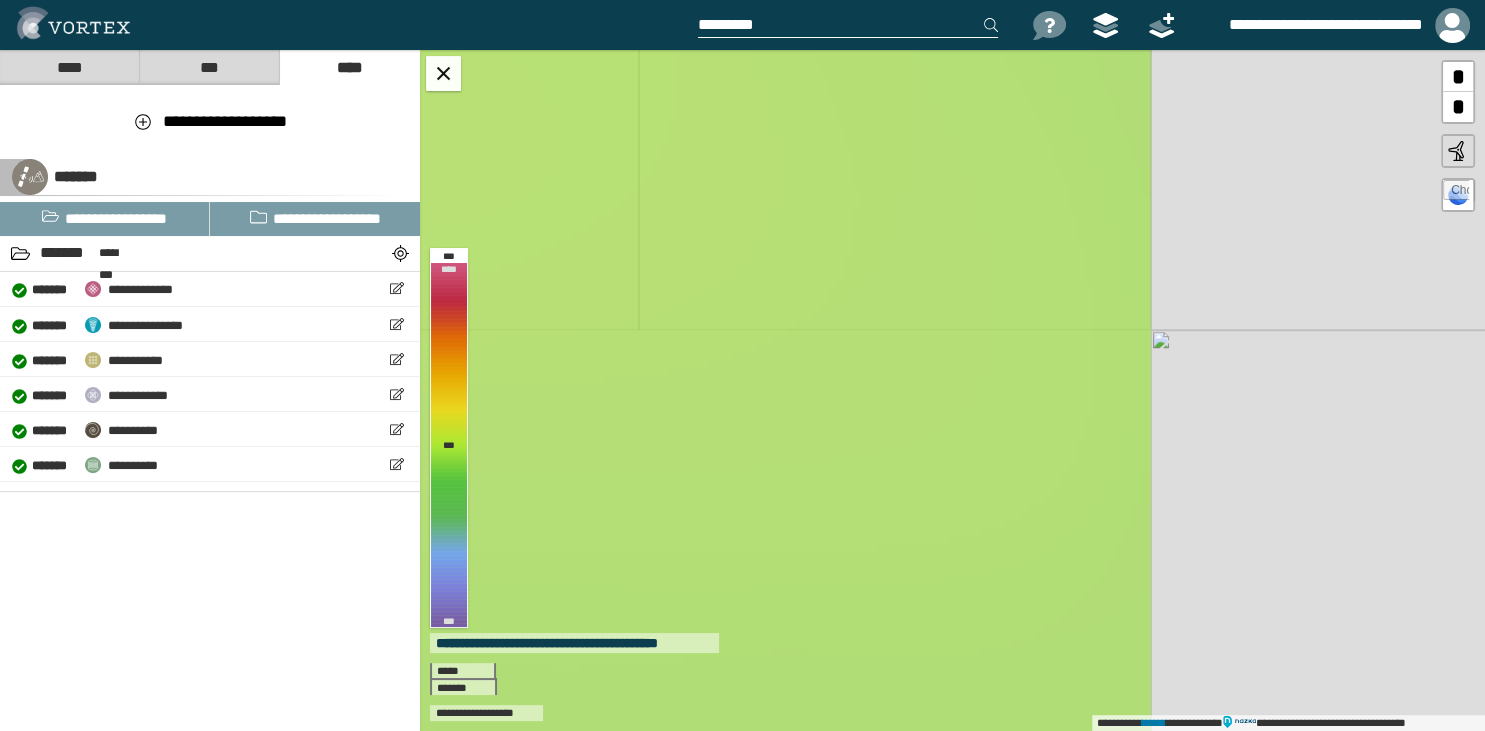 drag, startPoint x: 1038, startPoint y: 482, endPoint x: 936, endPoint y: 253, distance: 250.68906 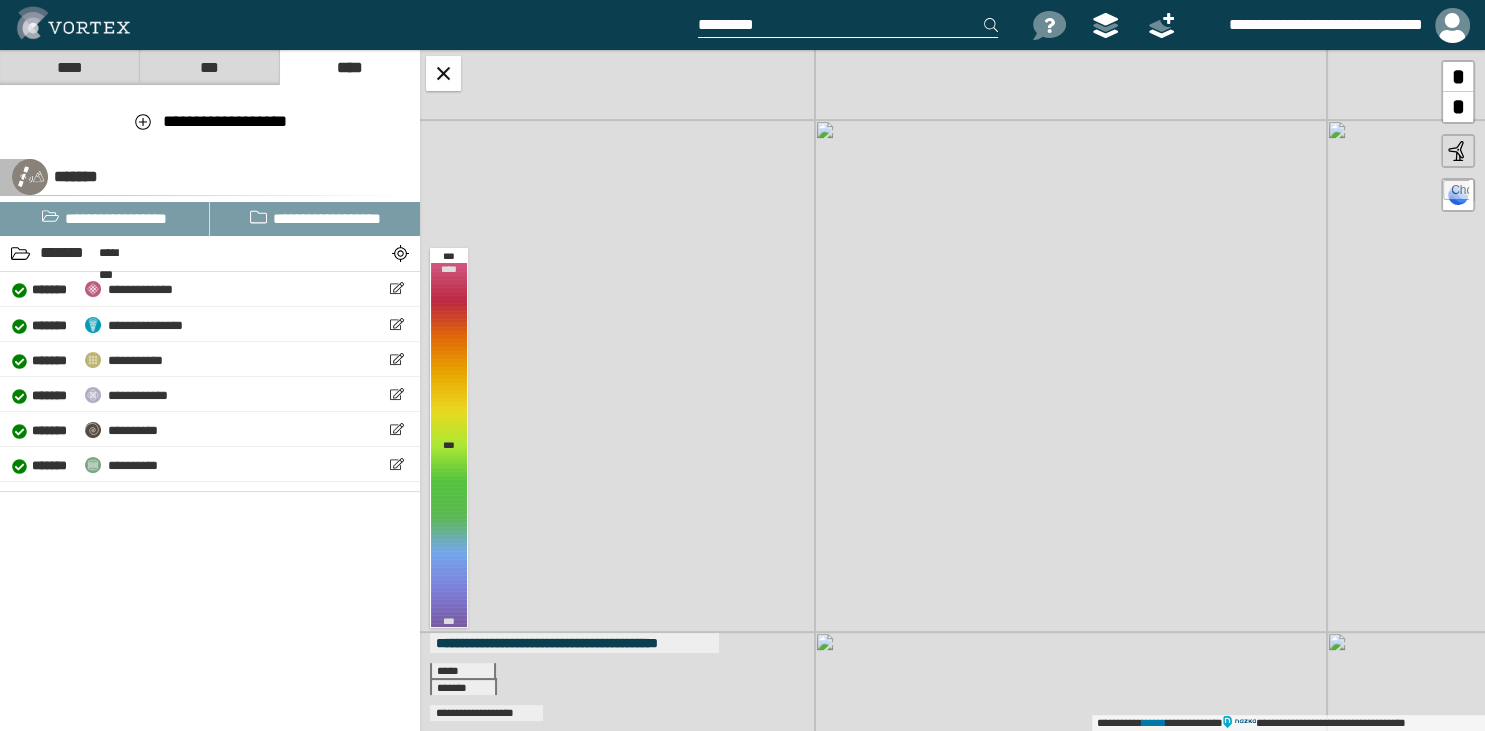 drag, startPoint x: 845, startPoint y: 151, endPoint x: 1018, endPoint y: 448, distance: 343.7121 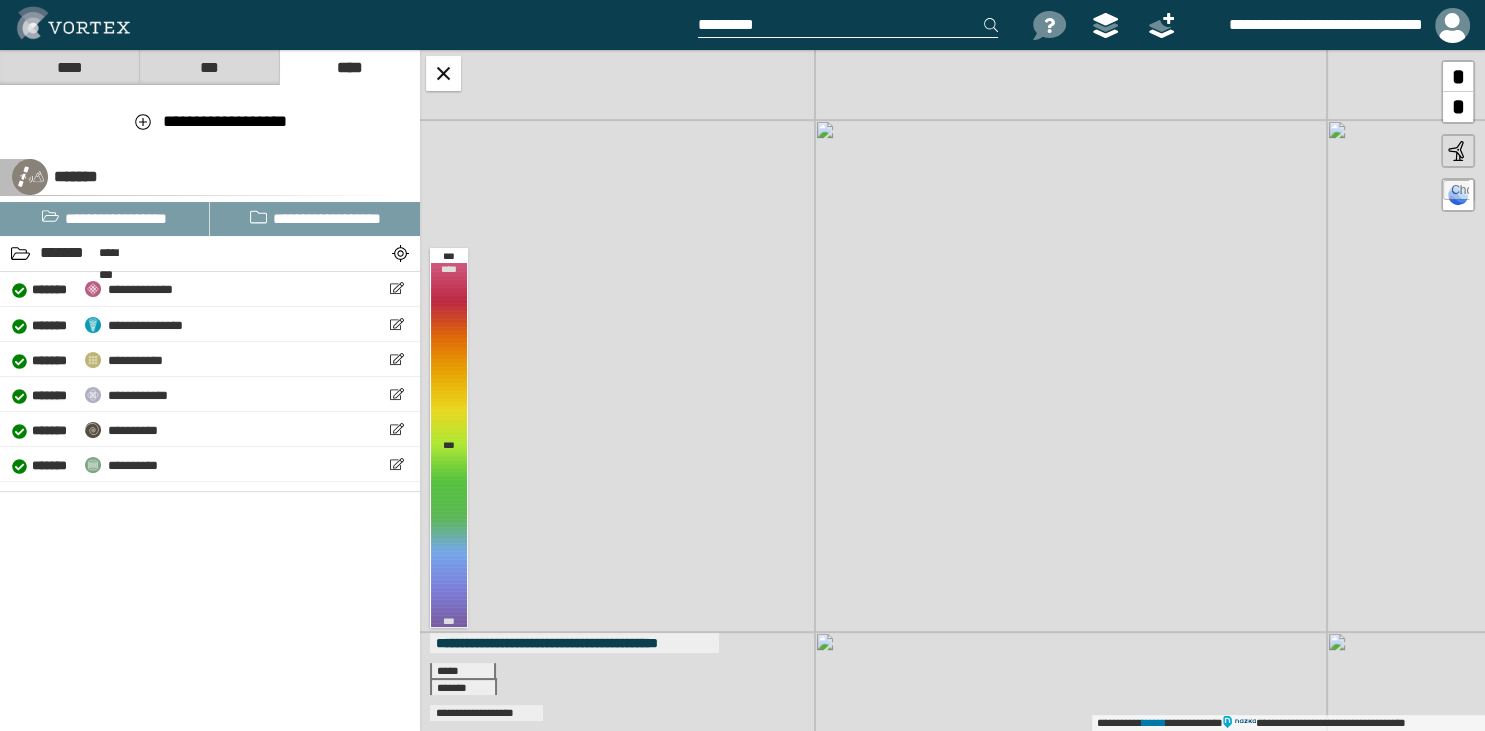 click on "**********" at bounding box center (952, 390) 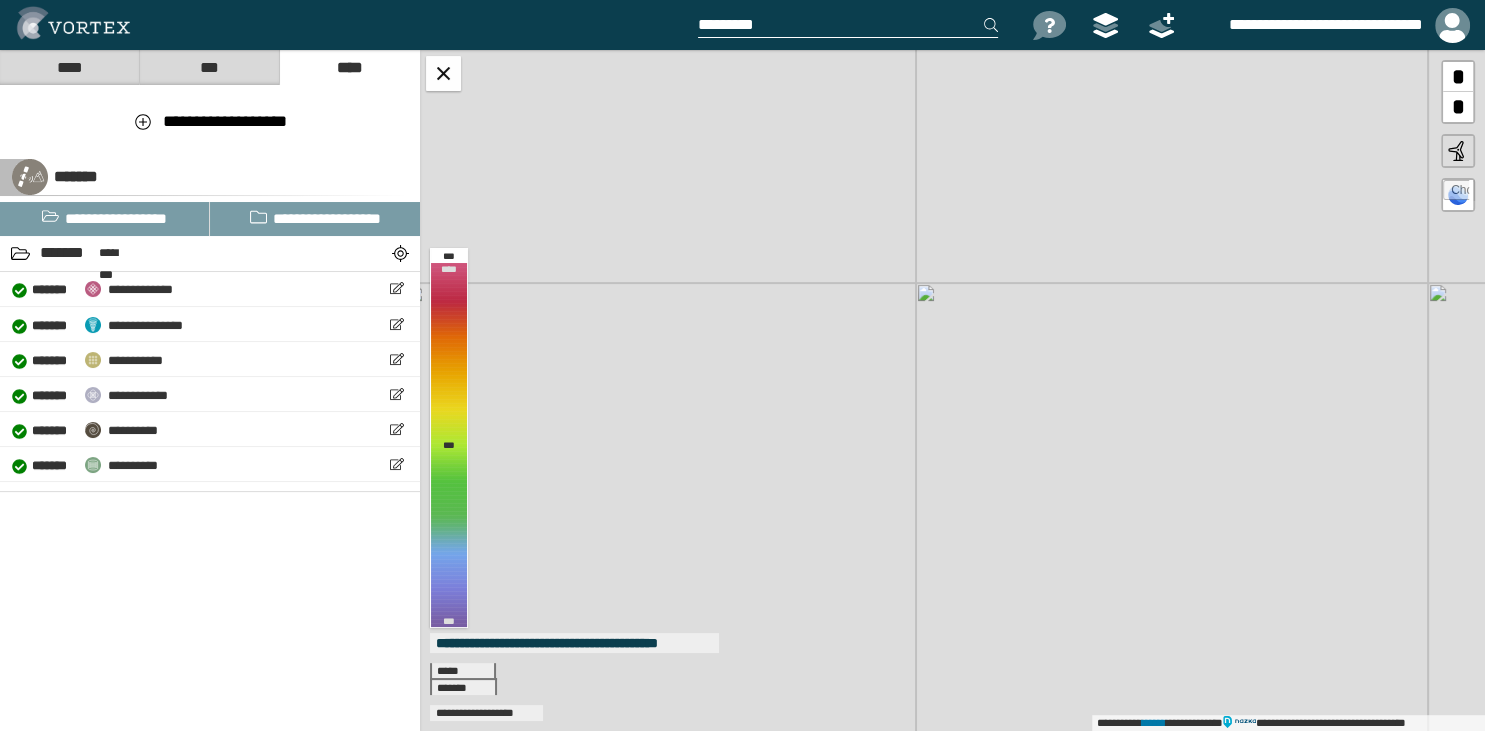 drag, startPoint x: 1039, startPoint y: 470, endPoint x: 1060, endPoint y: 503, distance: 39.115215 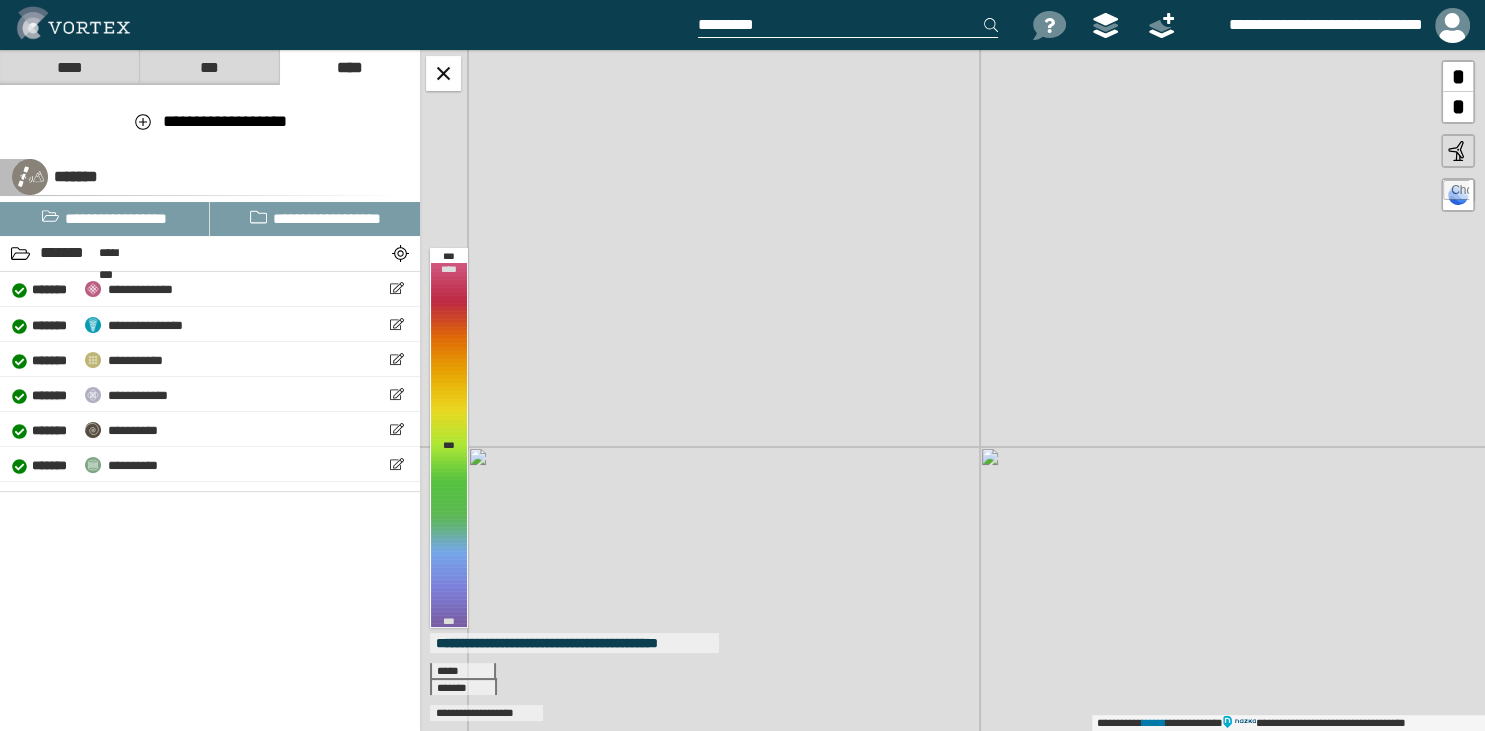 drag, startPoint x: 1000, startPoint y: 342, endPoint x: 1043, endPoint y: 473, distance: 137.87675 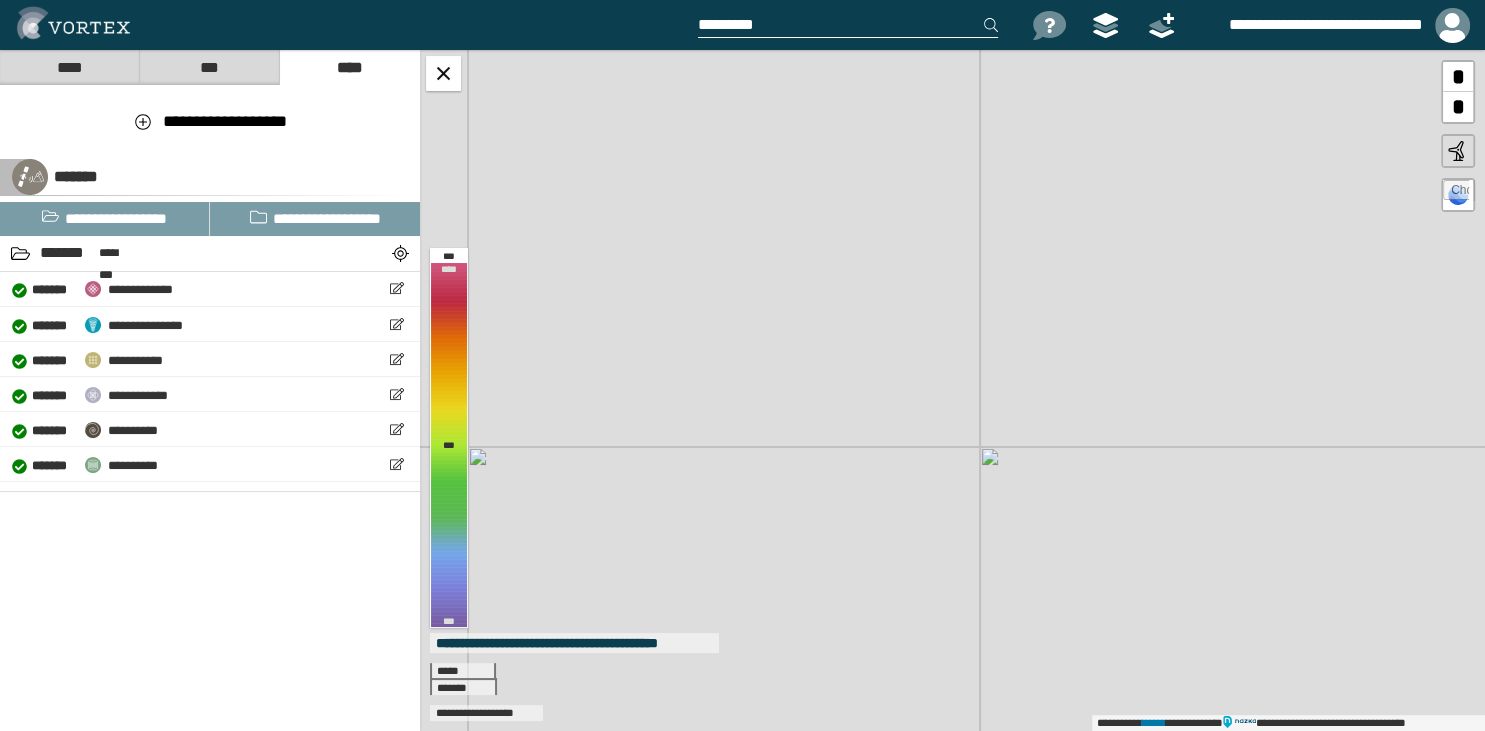 click on "**********" at bounding box center [952, 390] 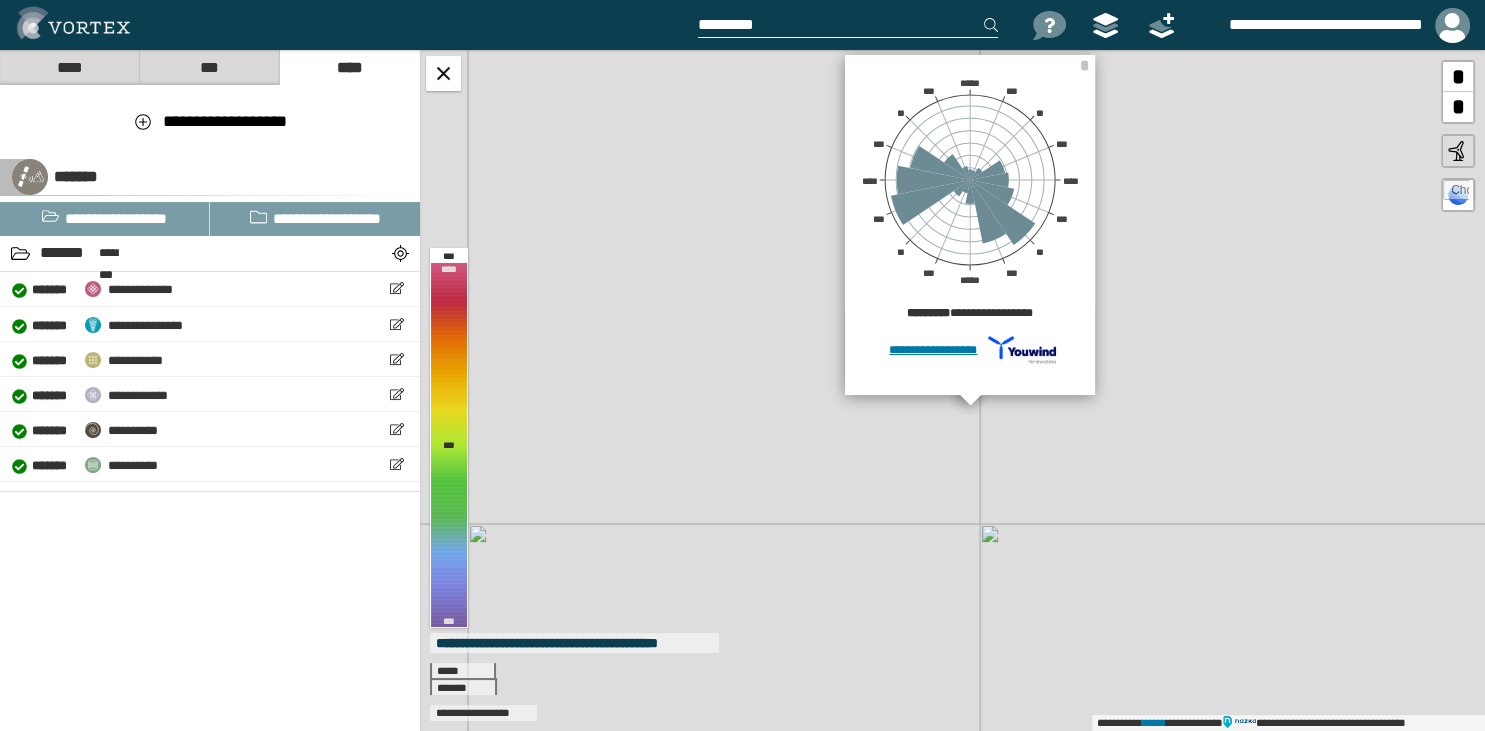 click on "**********" at bounding box center (952, 390) 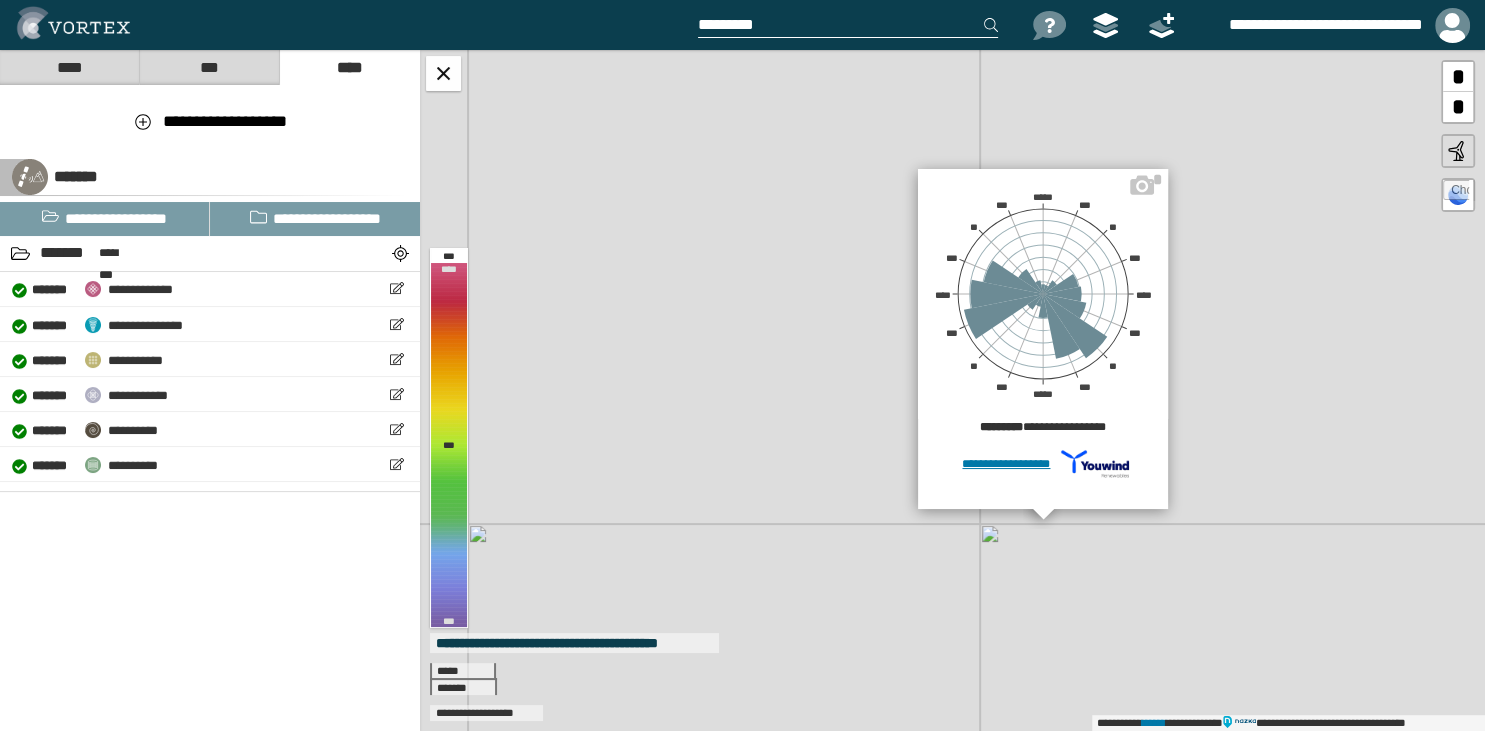 click on "[FIRST] [LAST] [CITY] [STATE] [POSTAL_CODE] [COUNTRY]" at bounding box center [742, 365] 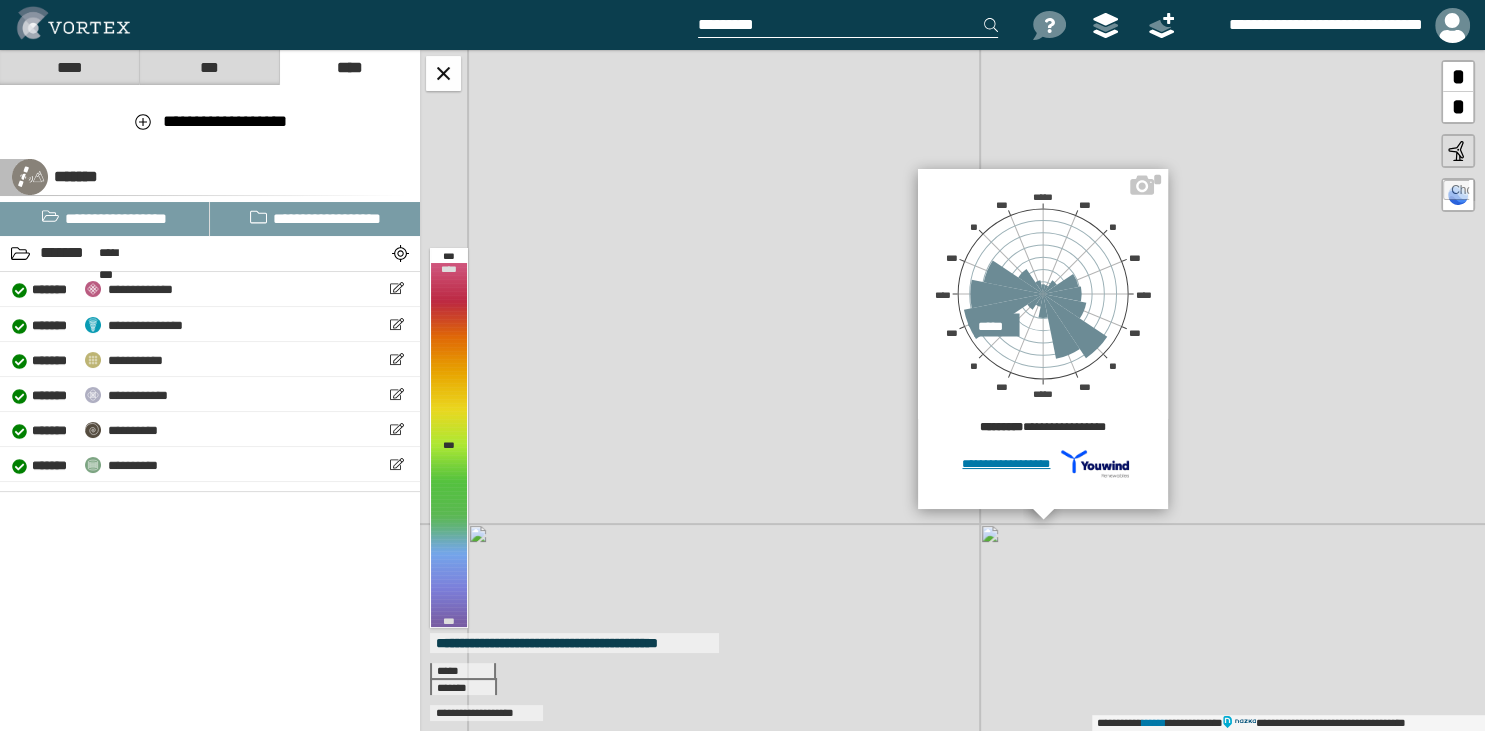 click on "[FIRST] [LAST] [CITY] [STATE] [POSTAL_CODE] [COUNTRY]" at bounding box center [742, 365] 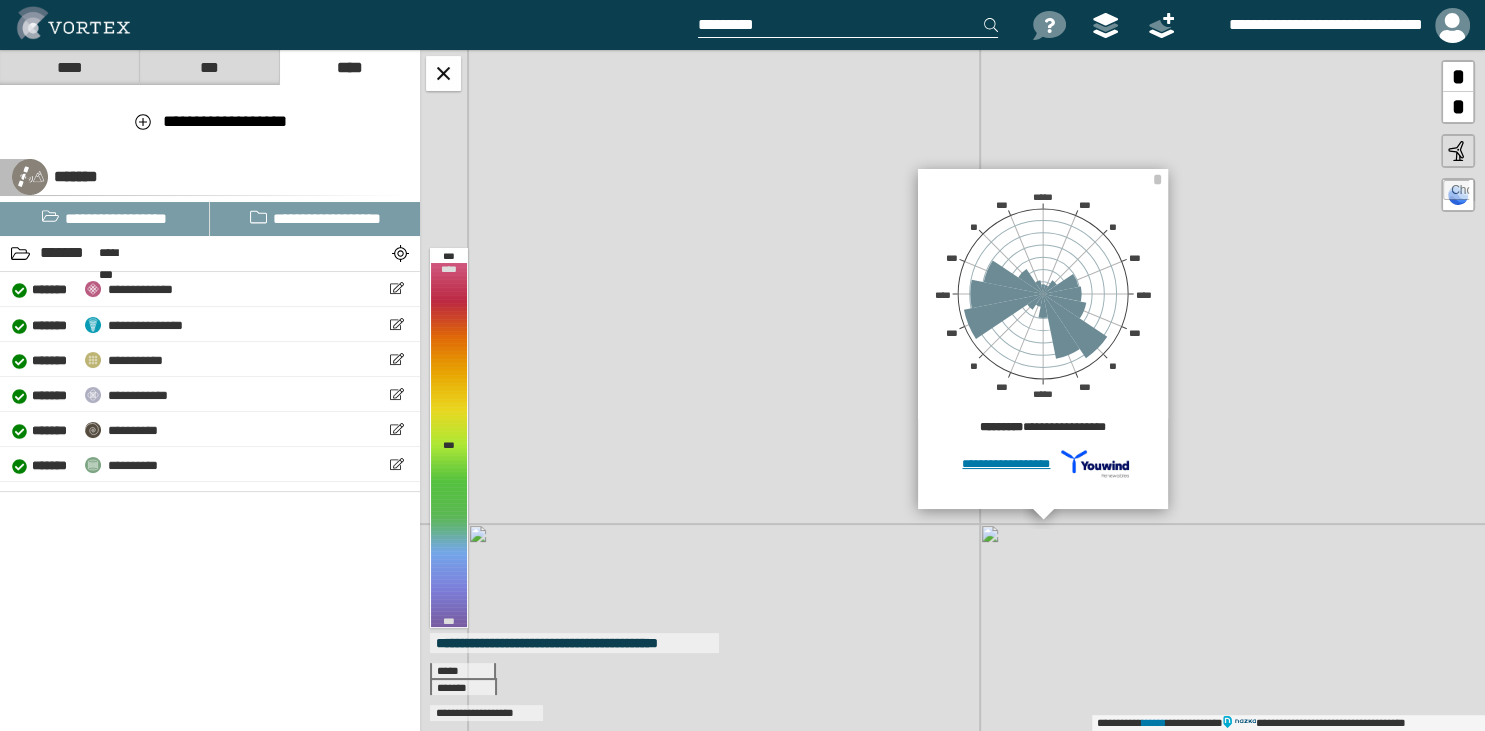 click on "**********" at bounding box center (1042, 464) 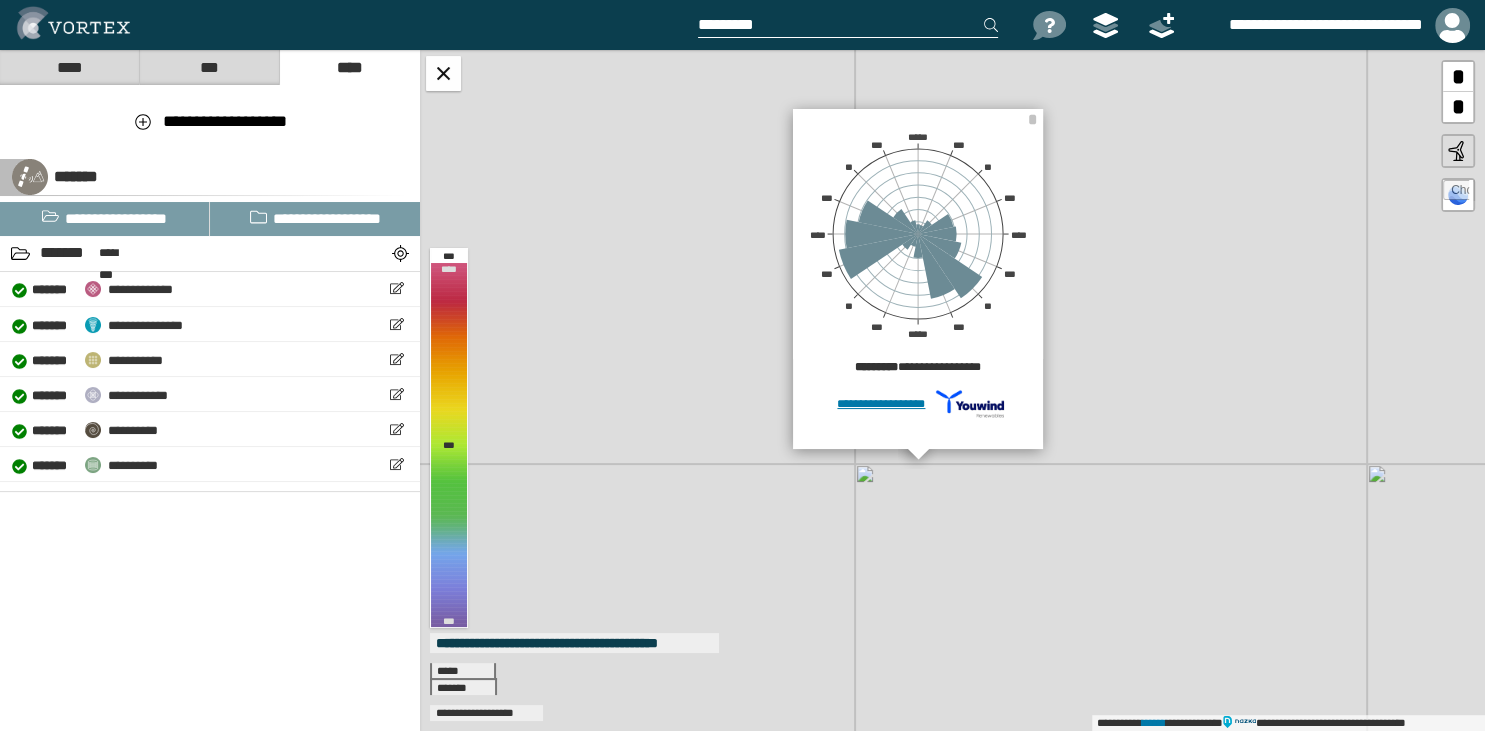 drag, startPoint x: 895, startPoint y: 394, endPoint x: 770, endPoint y: 334, distance: 138.65425 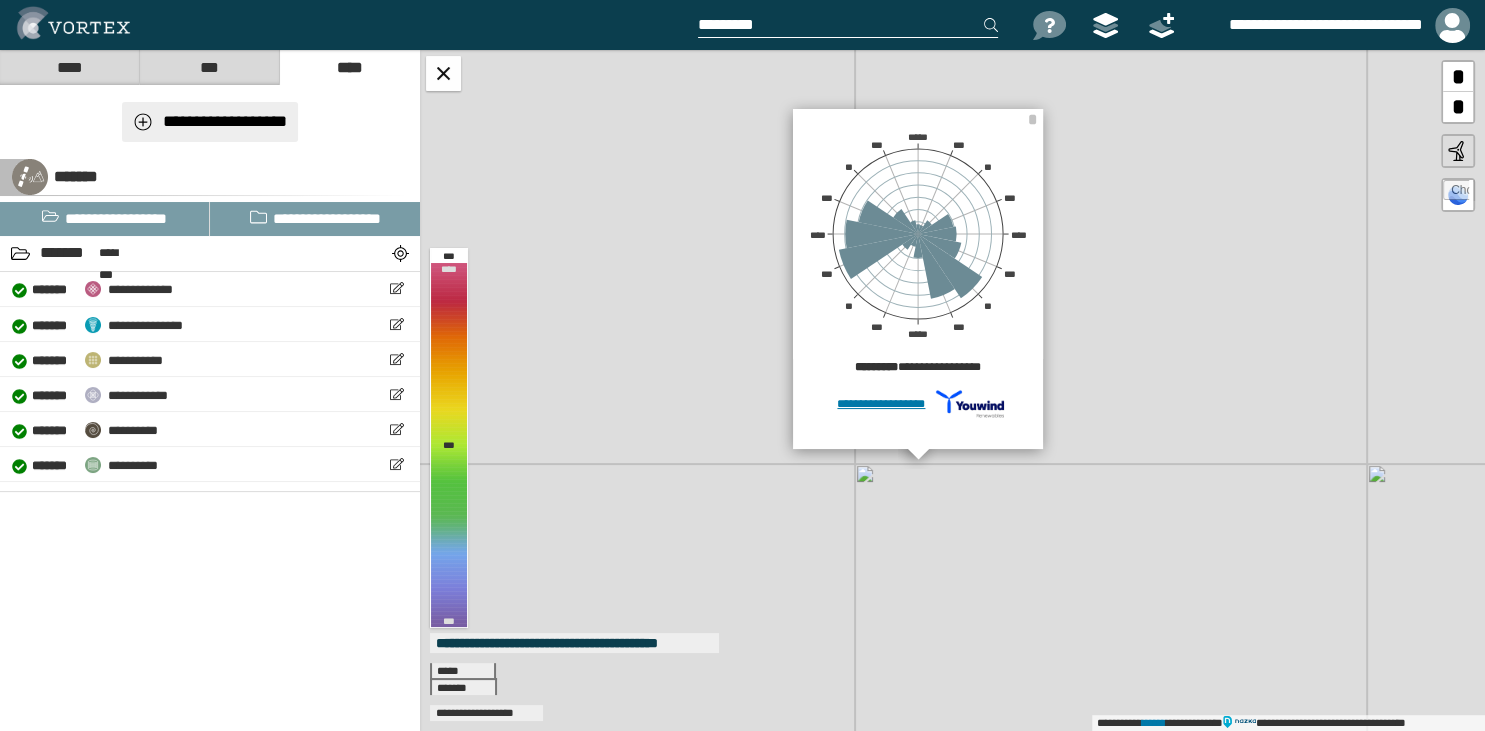 click on "**********" at bounding box center (210, 122) 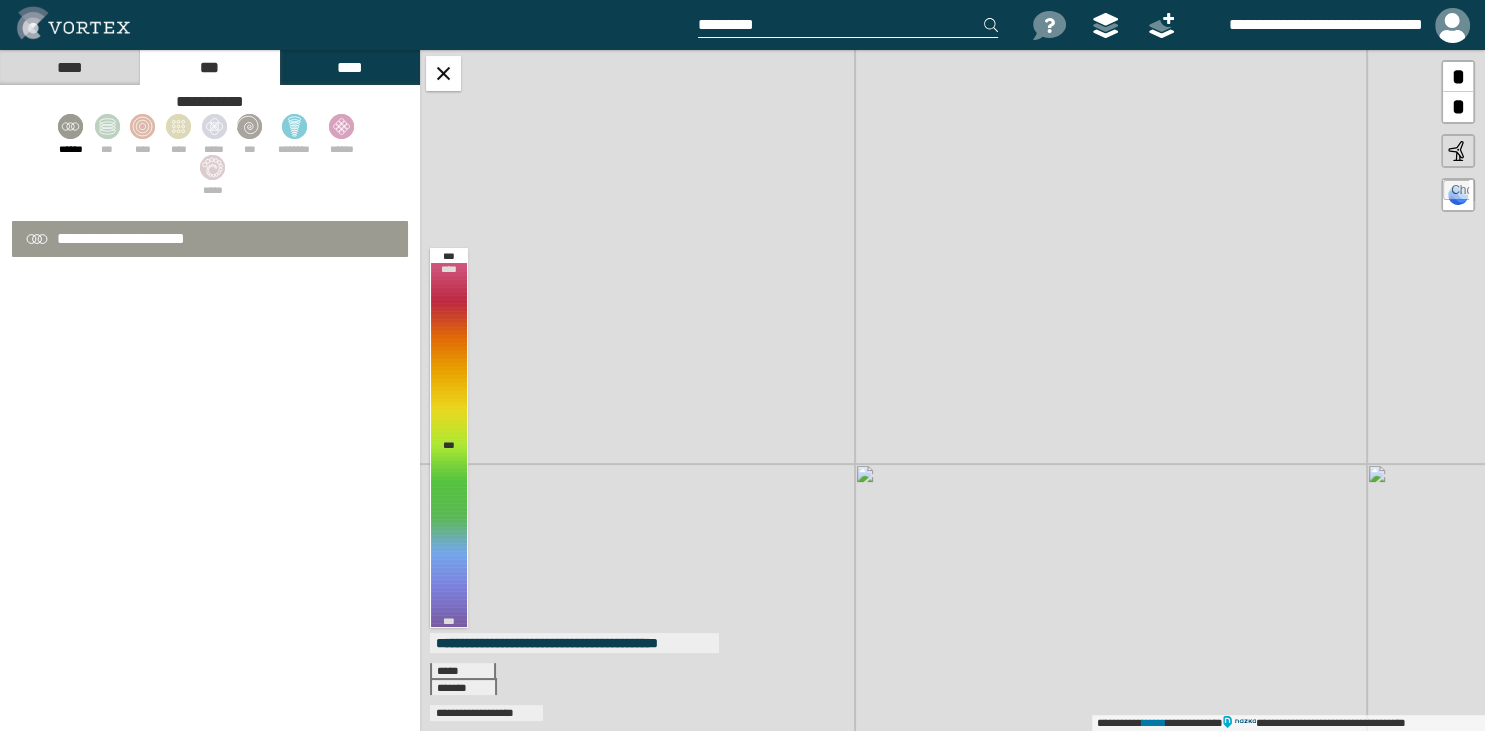 select on "**" 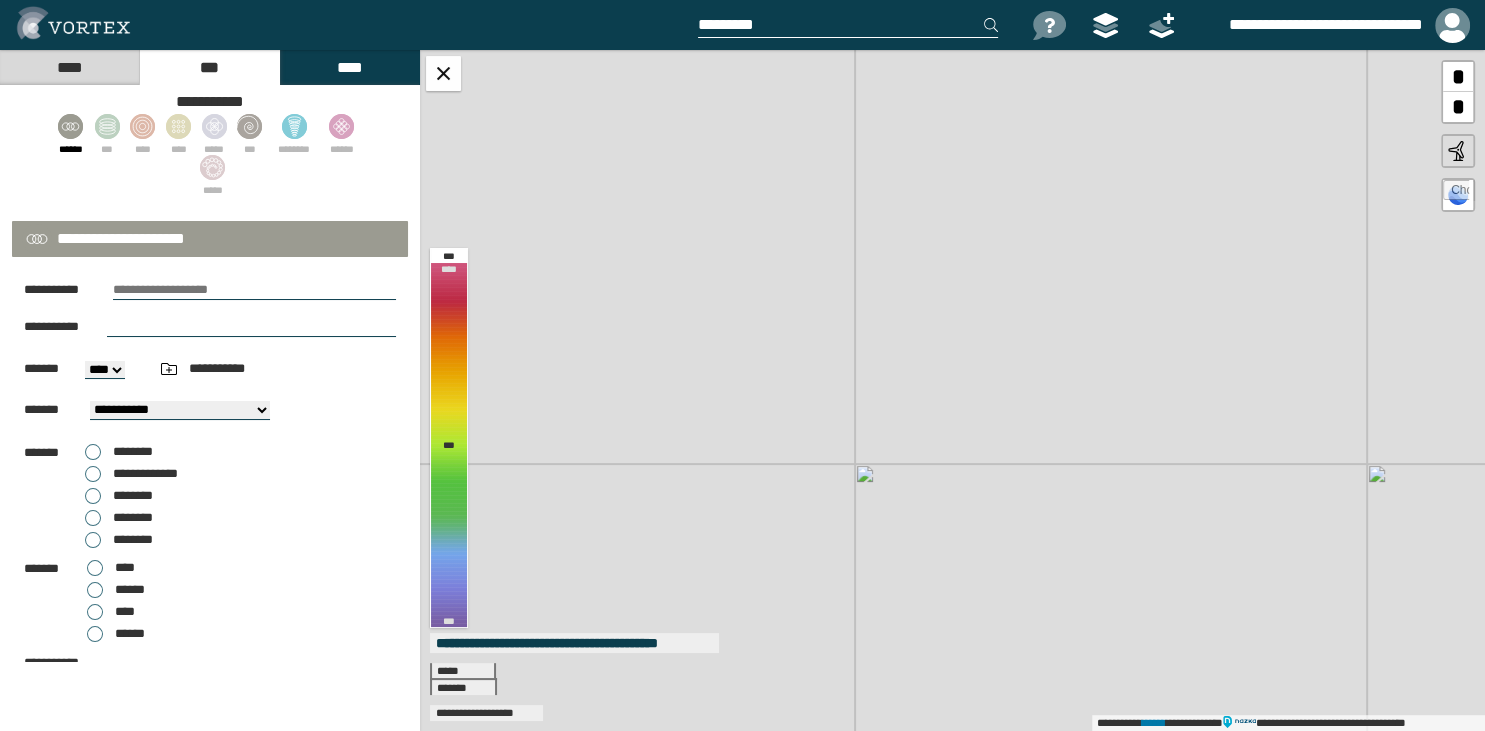 click on "**********" at bounding box center (952, 390) 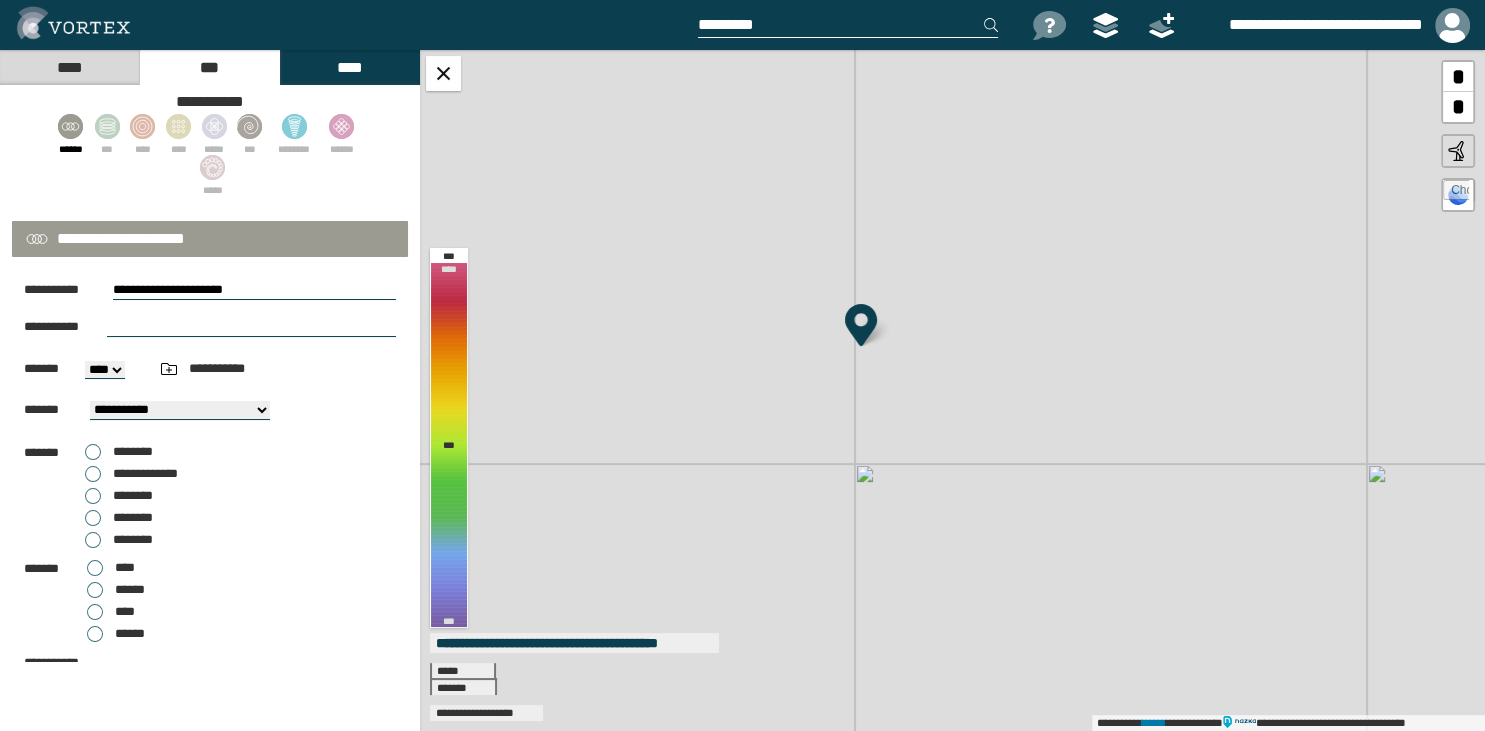 select on "**" 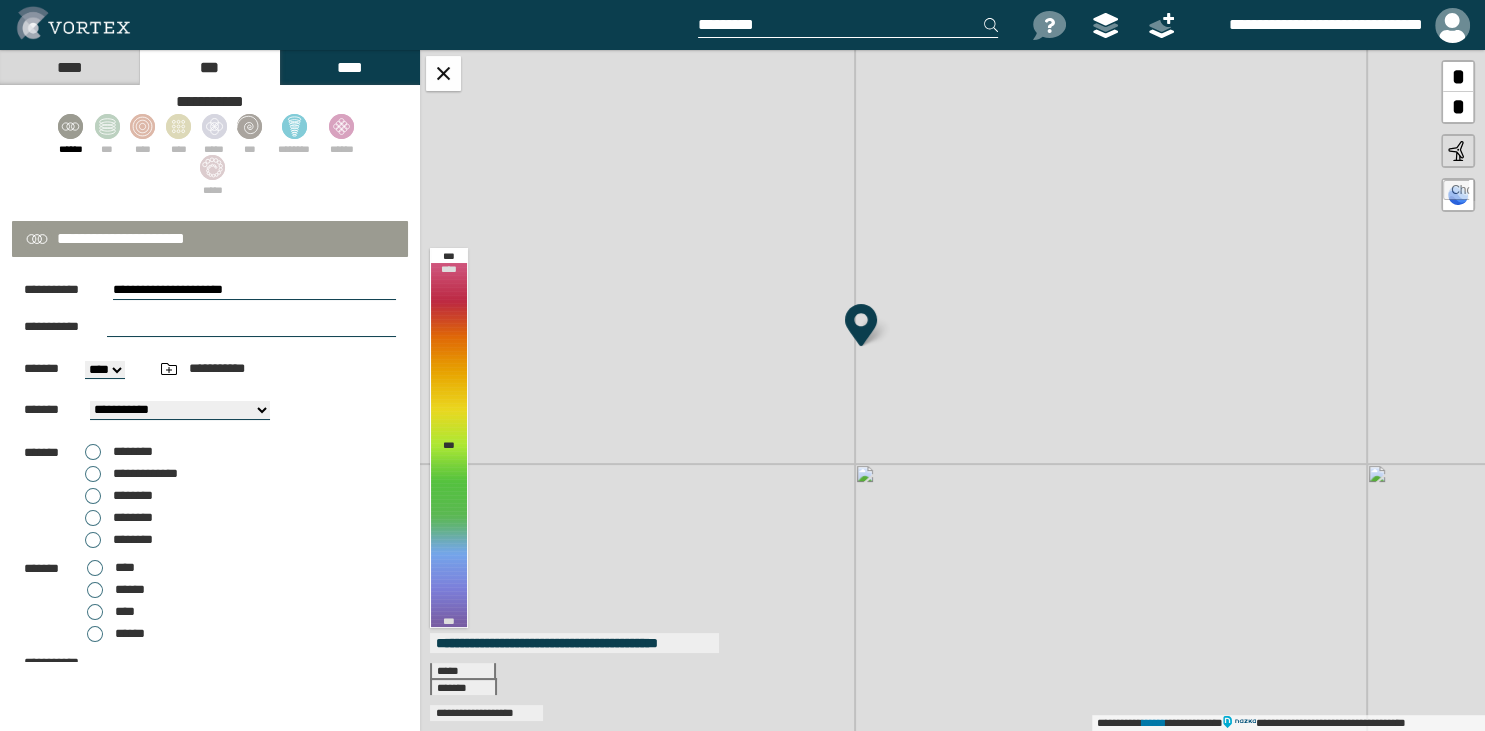 click on "**********" at bounding box center (145, 473) 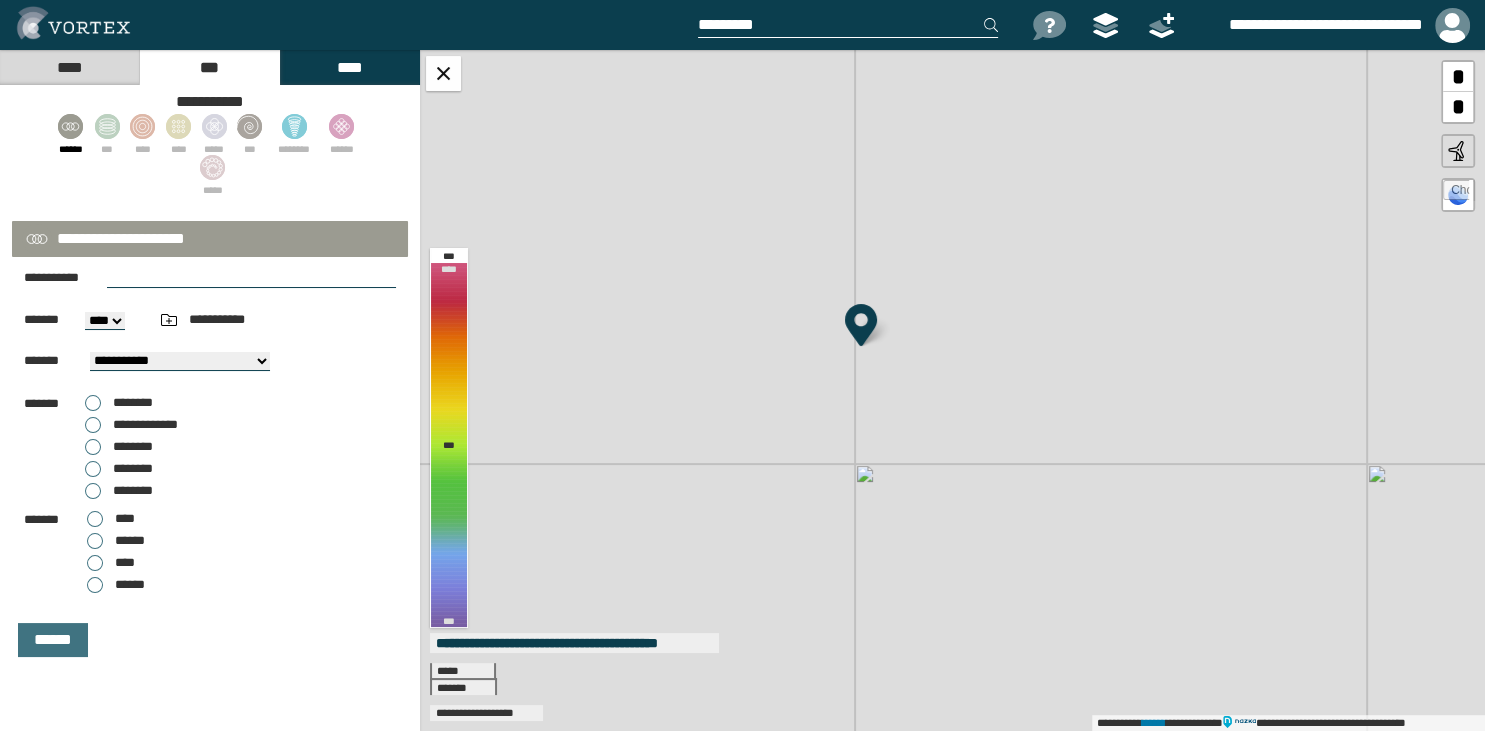 scroll, scrollTop: 50, scrollLeft: 0, axis: vertical 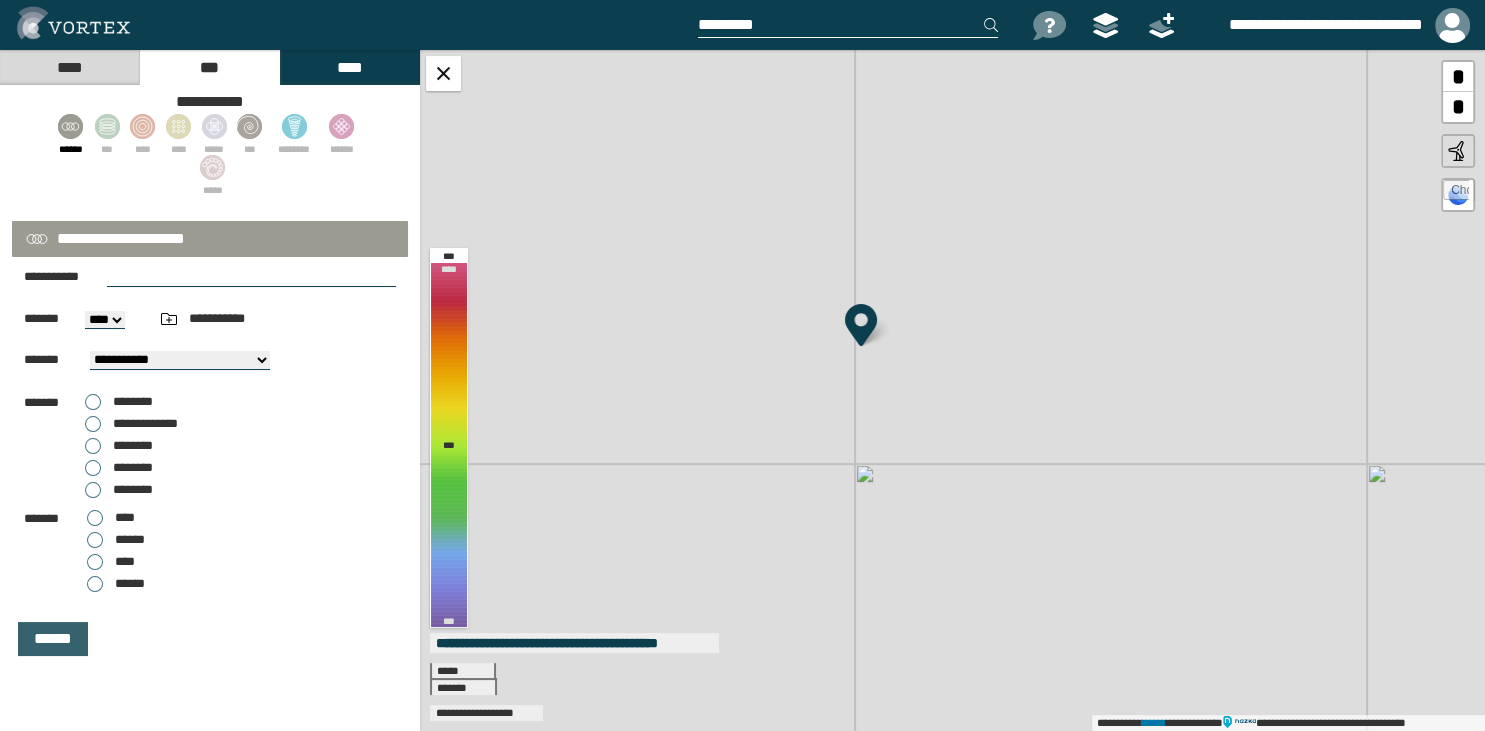 click on "******" at bounding box center [53, 639] 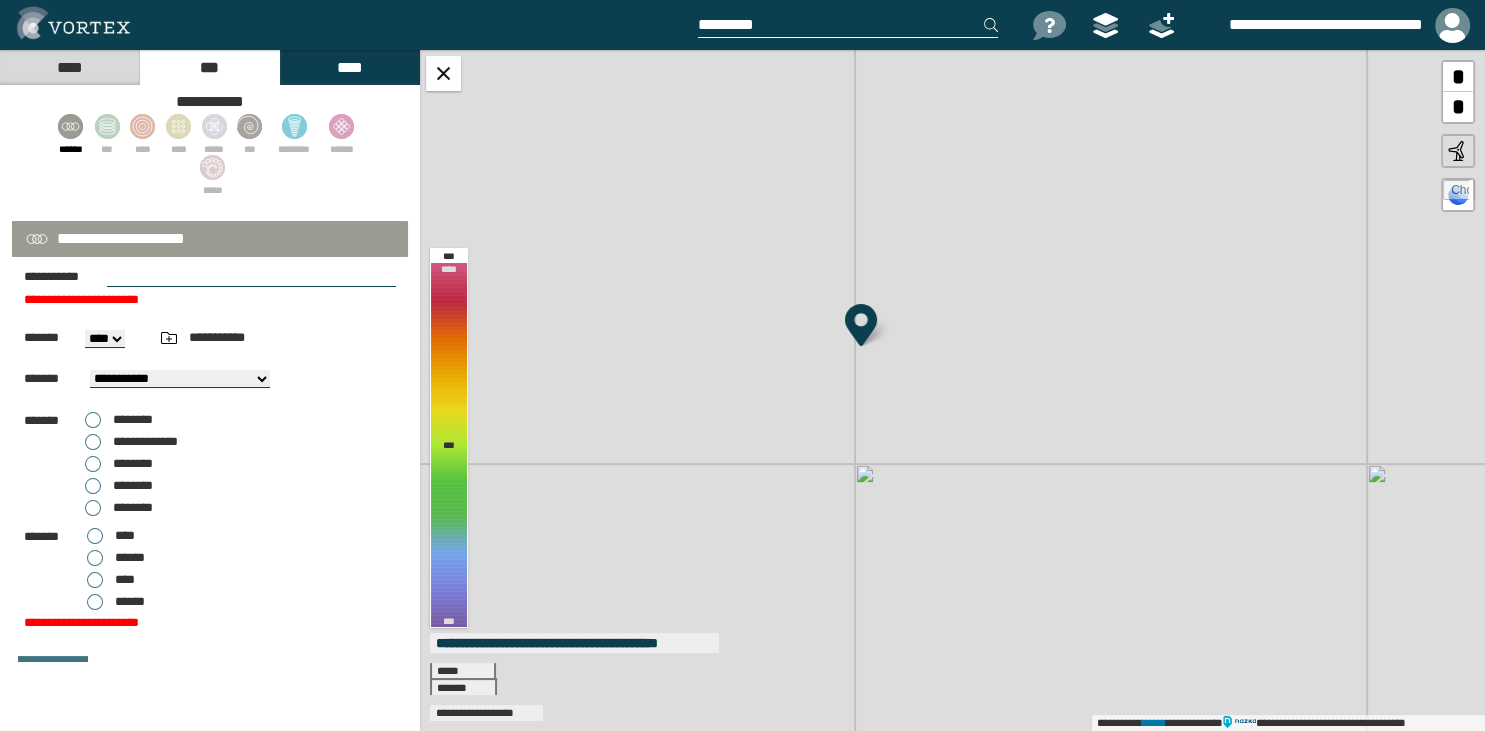 click on "**********" at bounding box center [210, 300] 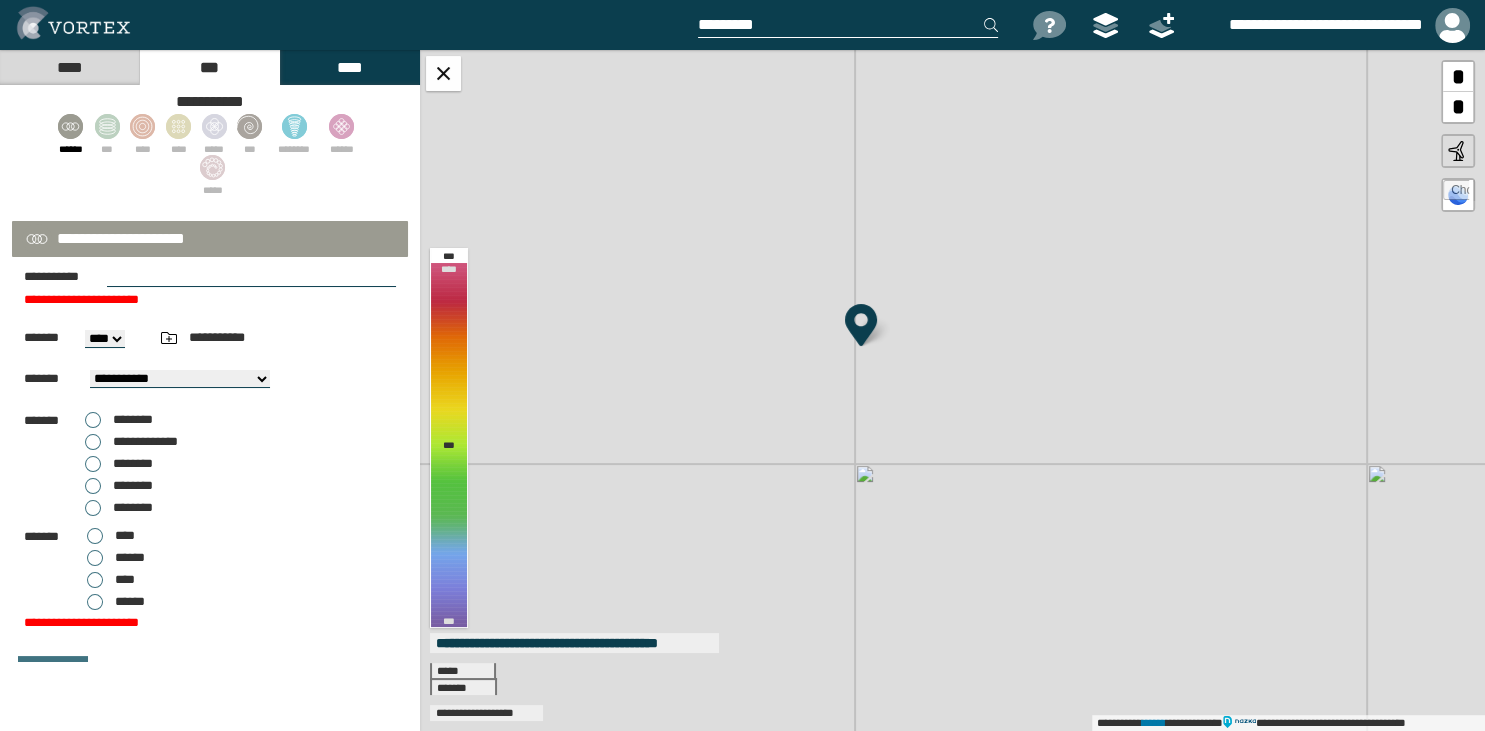 click at bounding box center (251, 277) 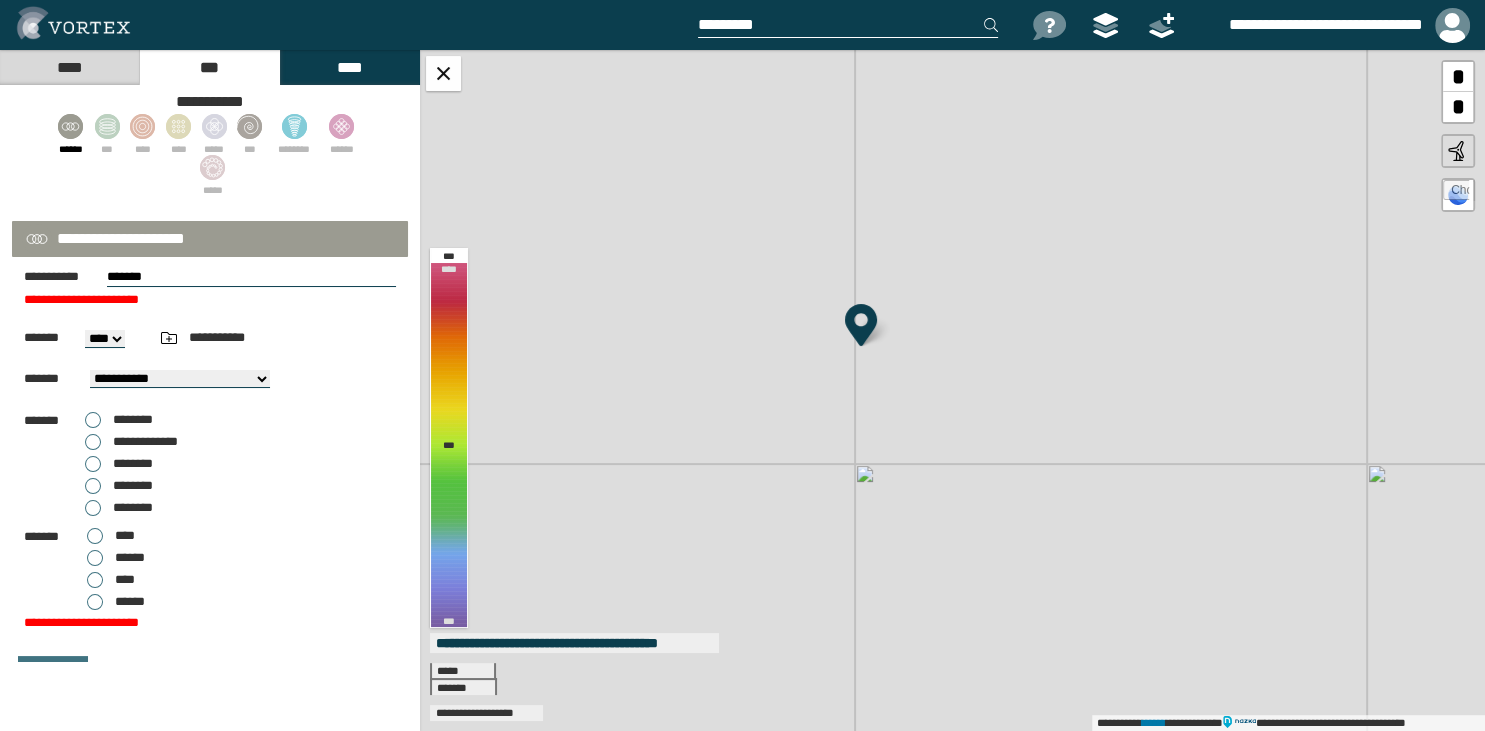 type on "*******" 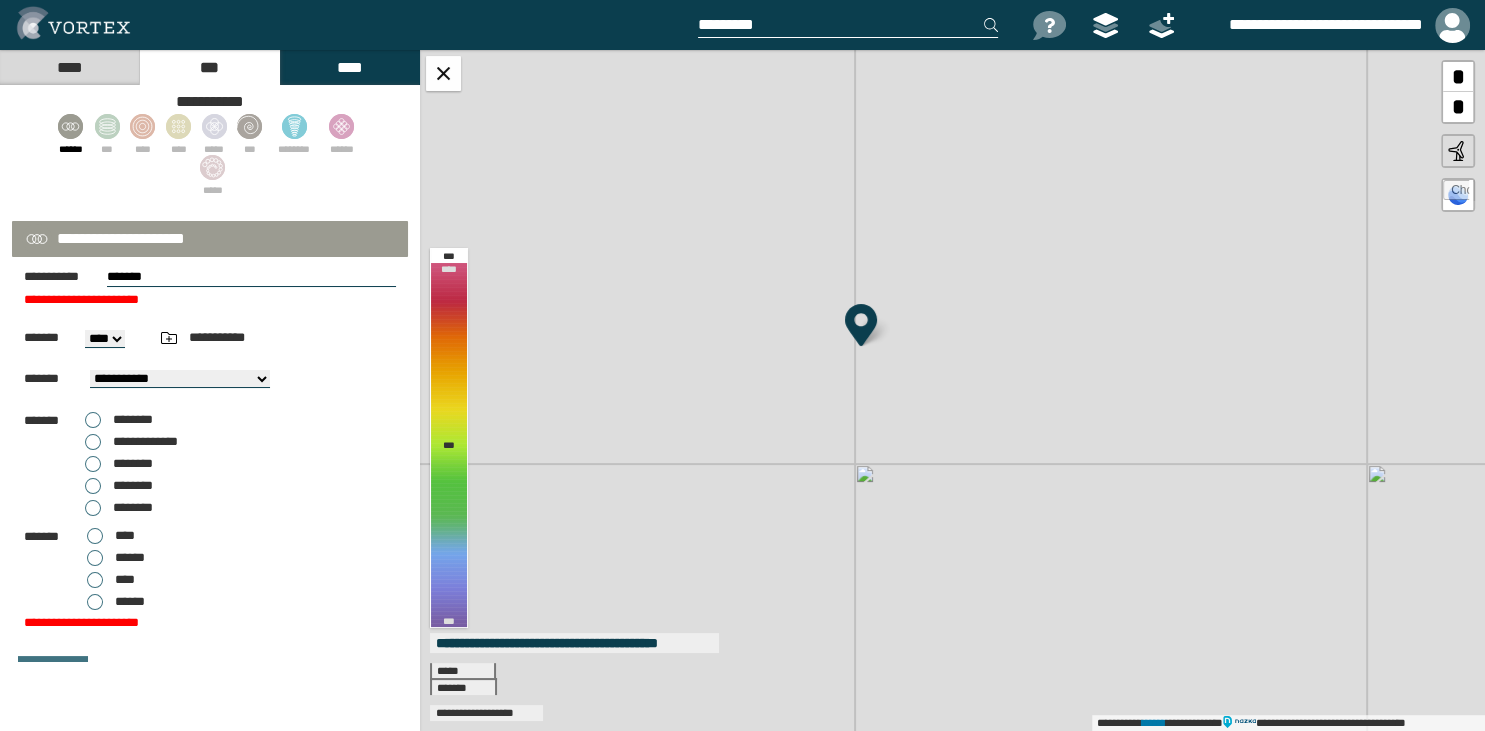 scroll, scrollTop: 84, scrollLeft: 0, axis: vertical 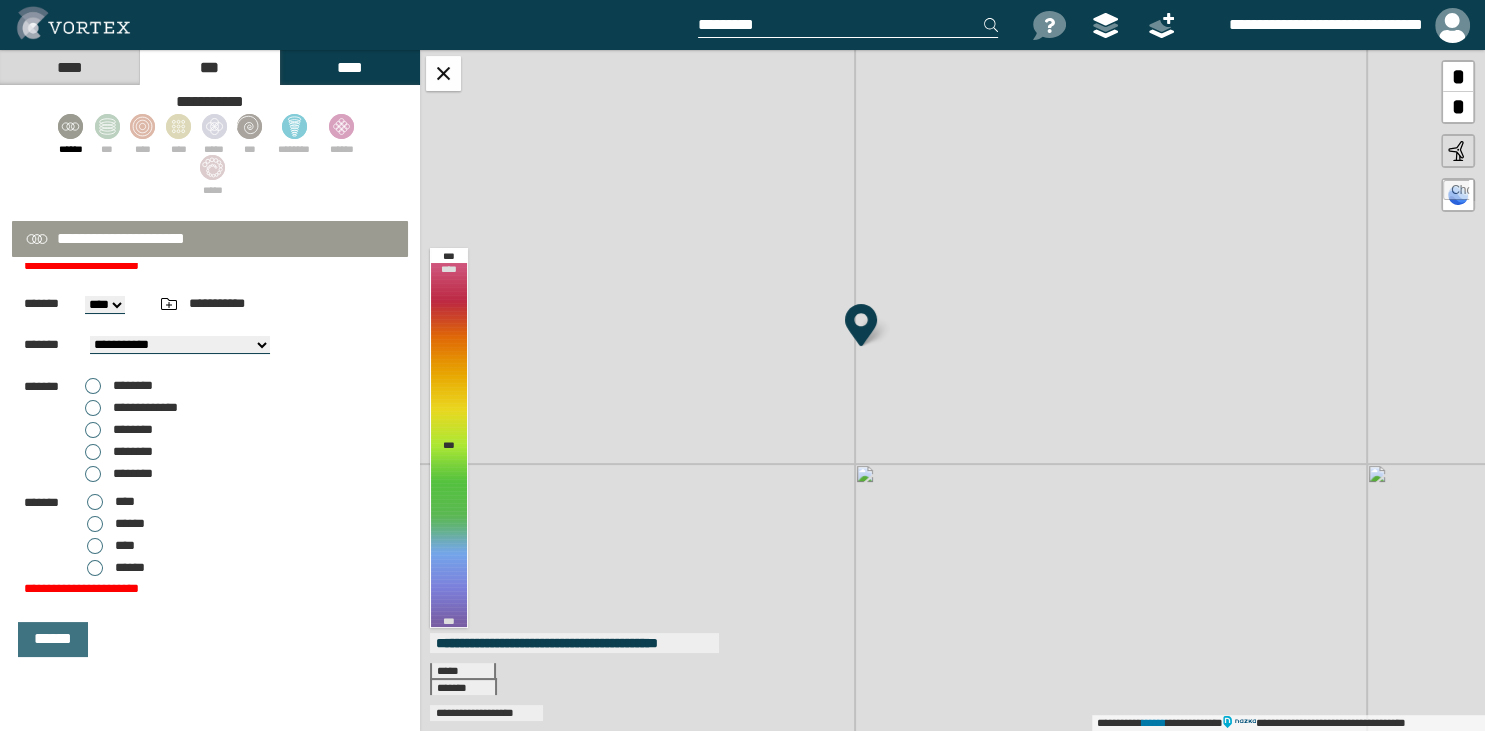 click on "******" at bounding box center (210, 639) 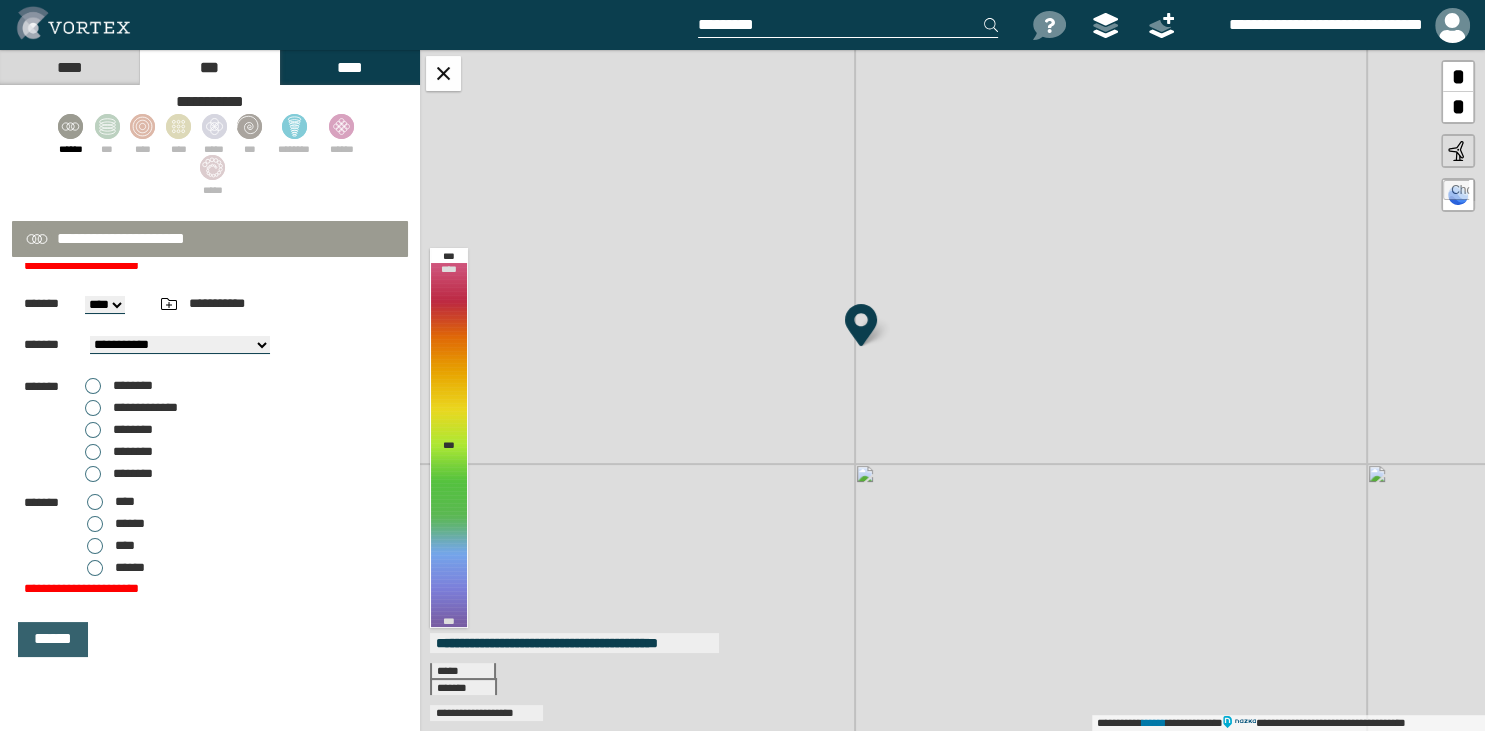click on "******" at bounding box center (53, 639) 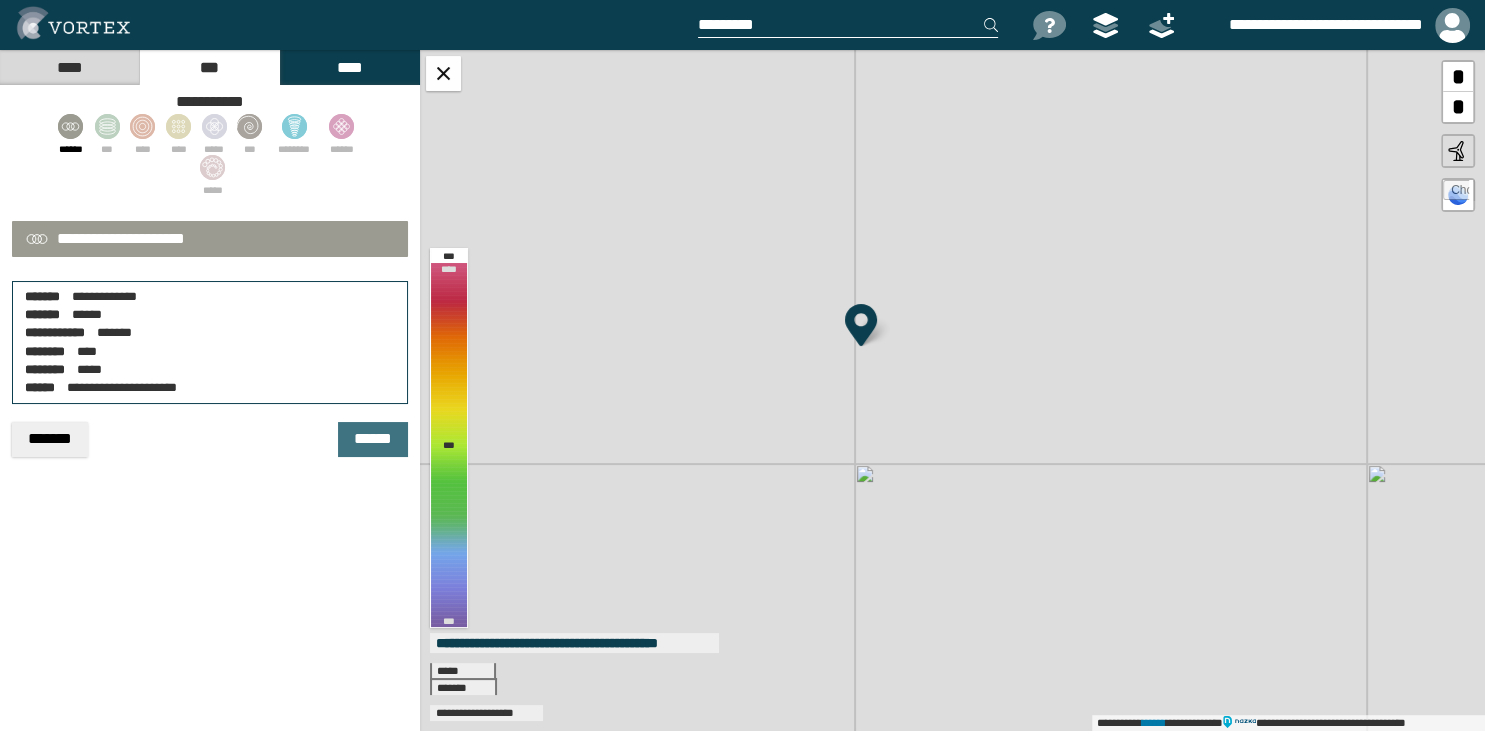 scroll, scrollTop: 0, scrollLeft: 0, axis: both 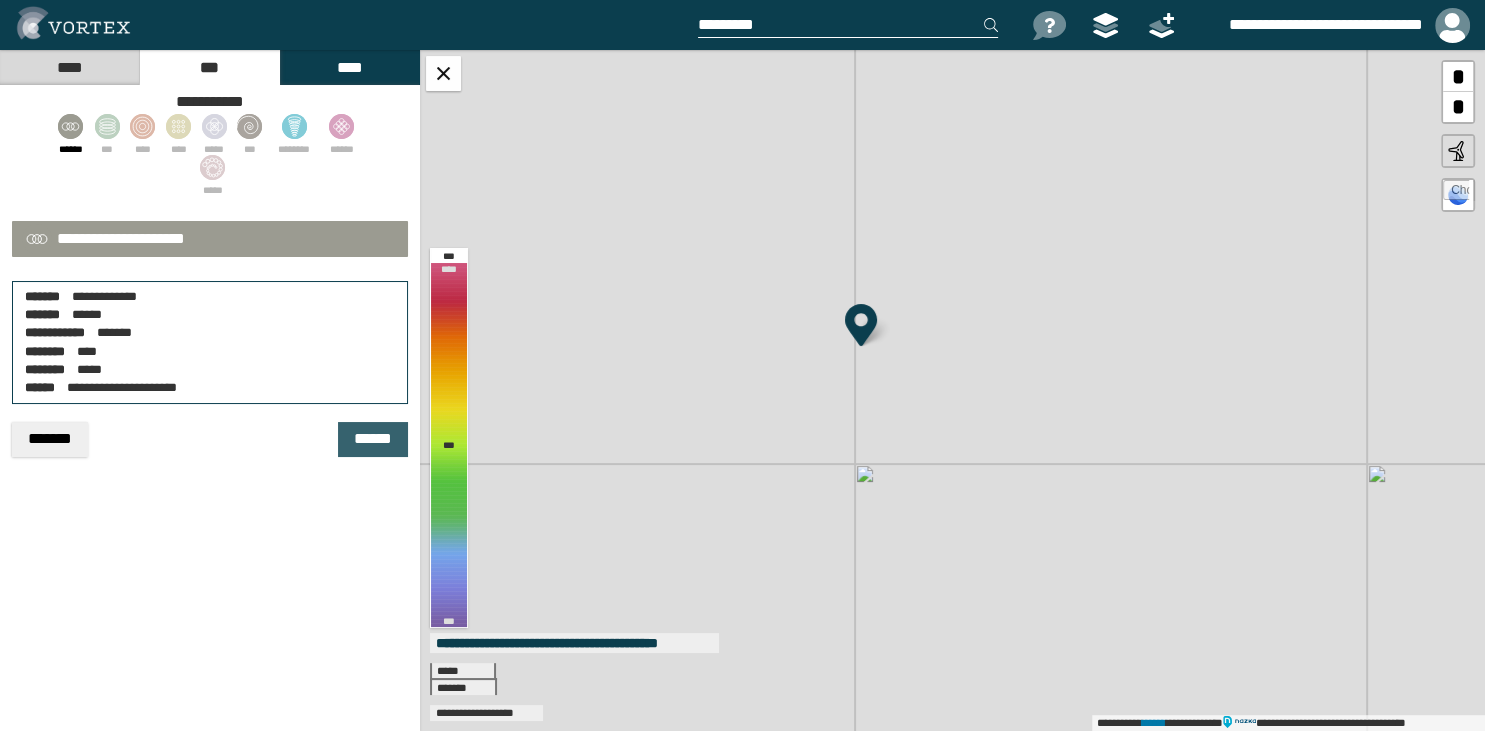 click on "******" at bounding box center [373, 439] 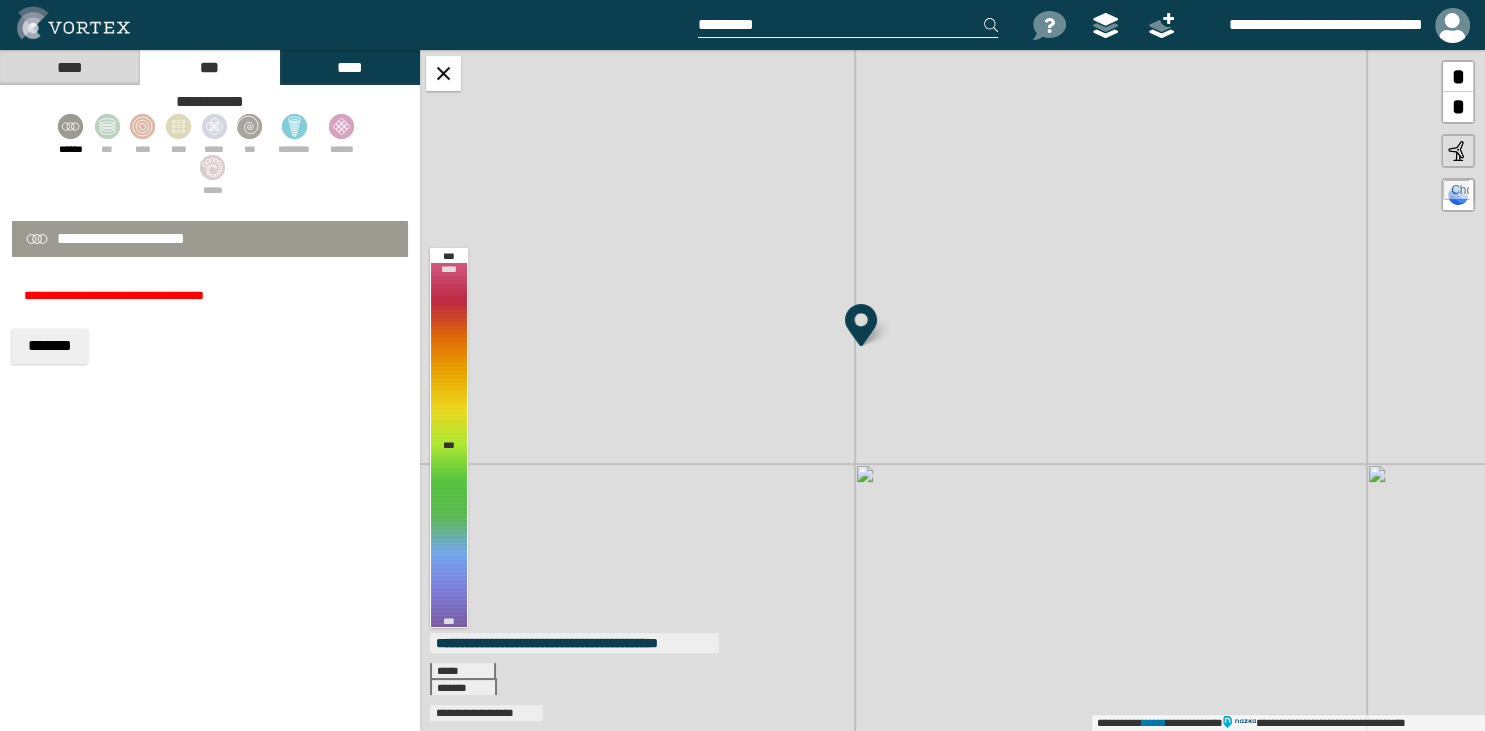 click at bounding box center [861, 325] 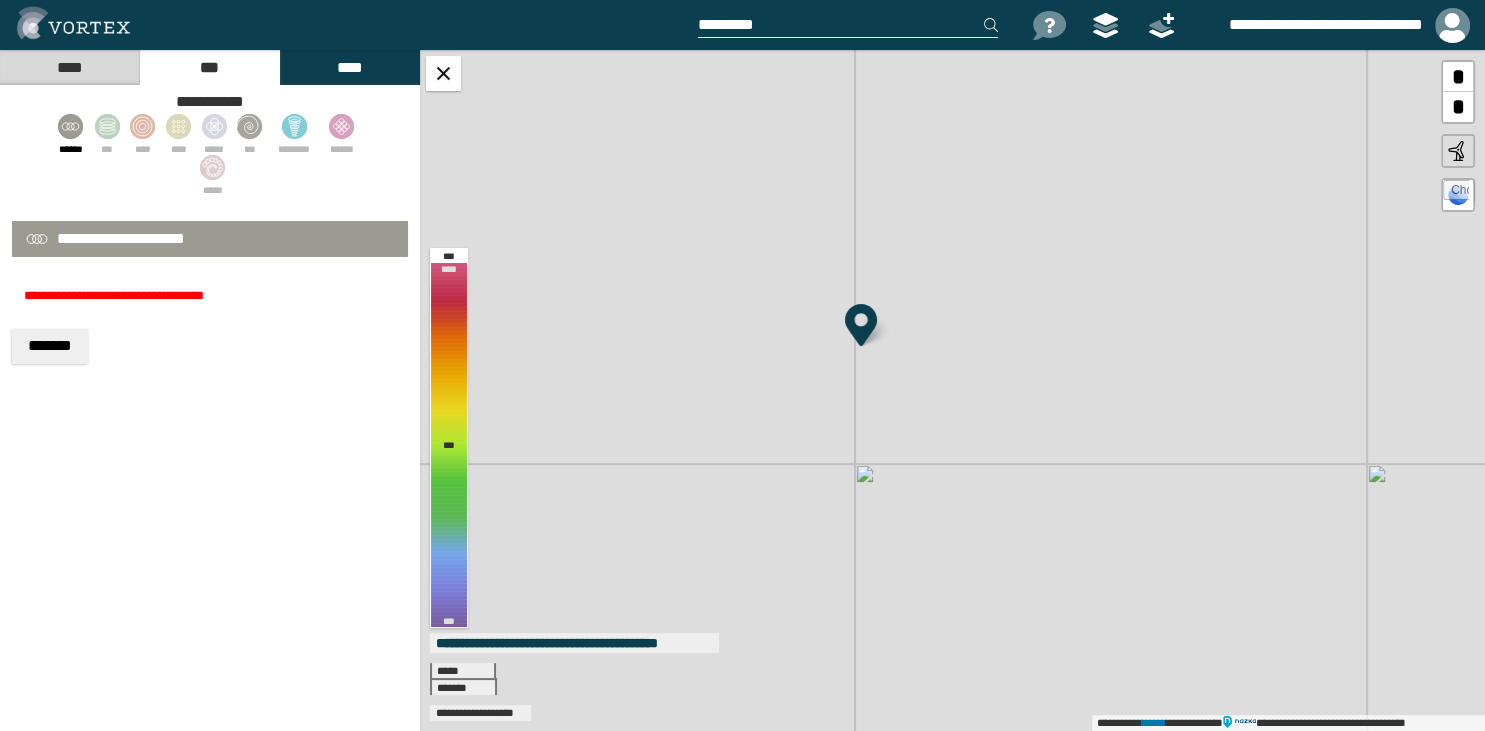 click on "**********" at bounding box center (952, 390) 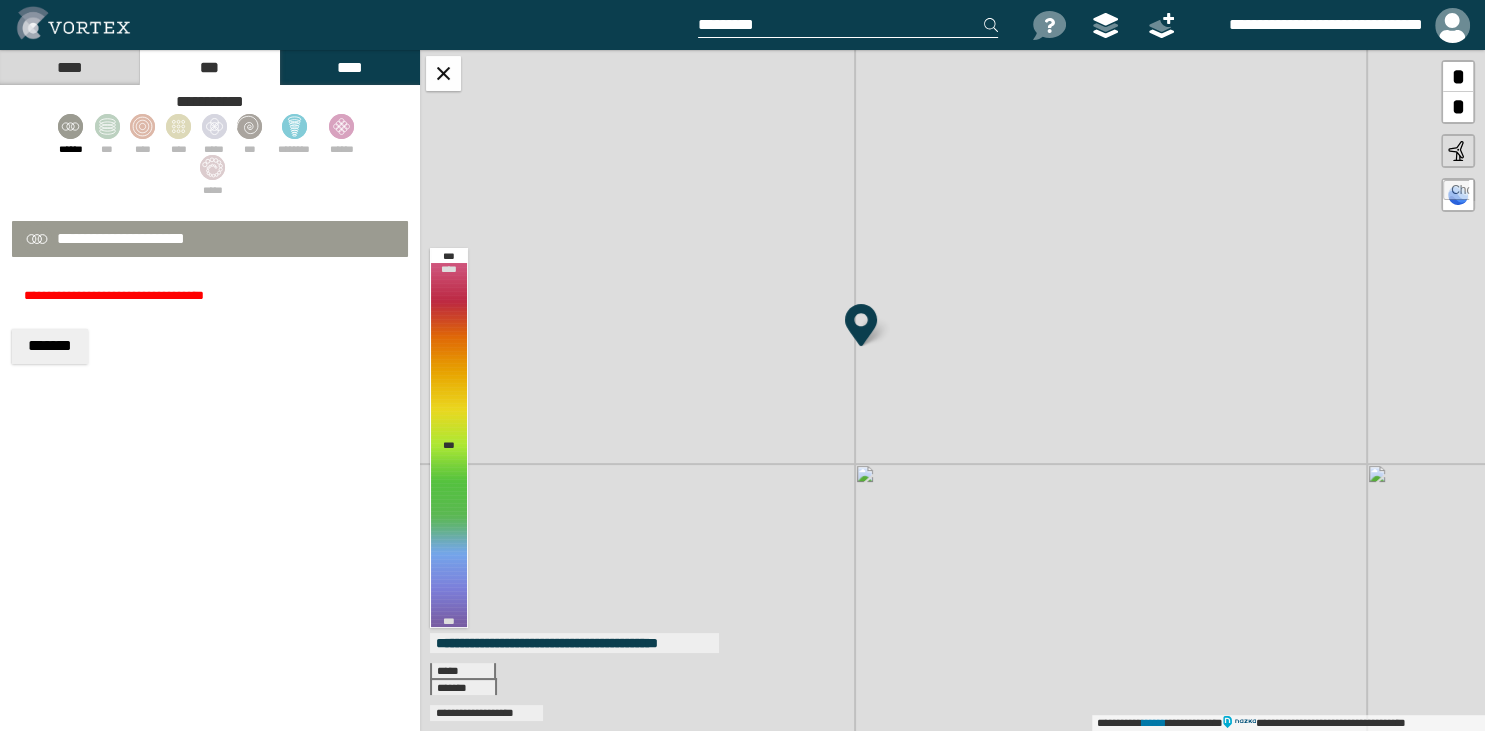 click on "**********" at bounding box center [952, 390] 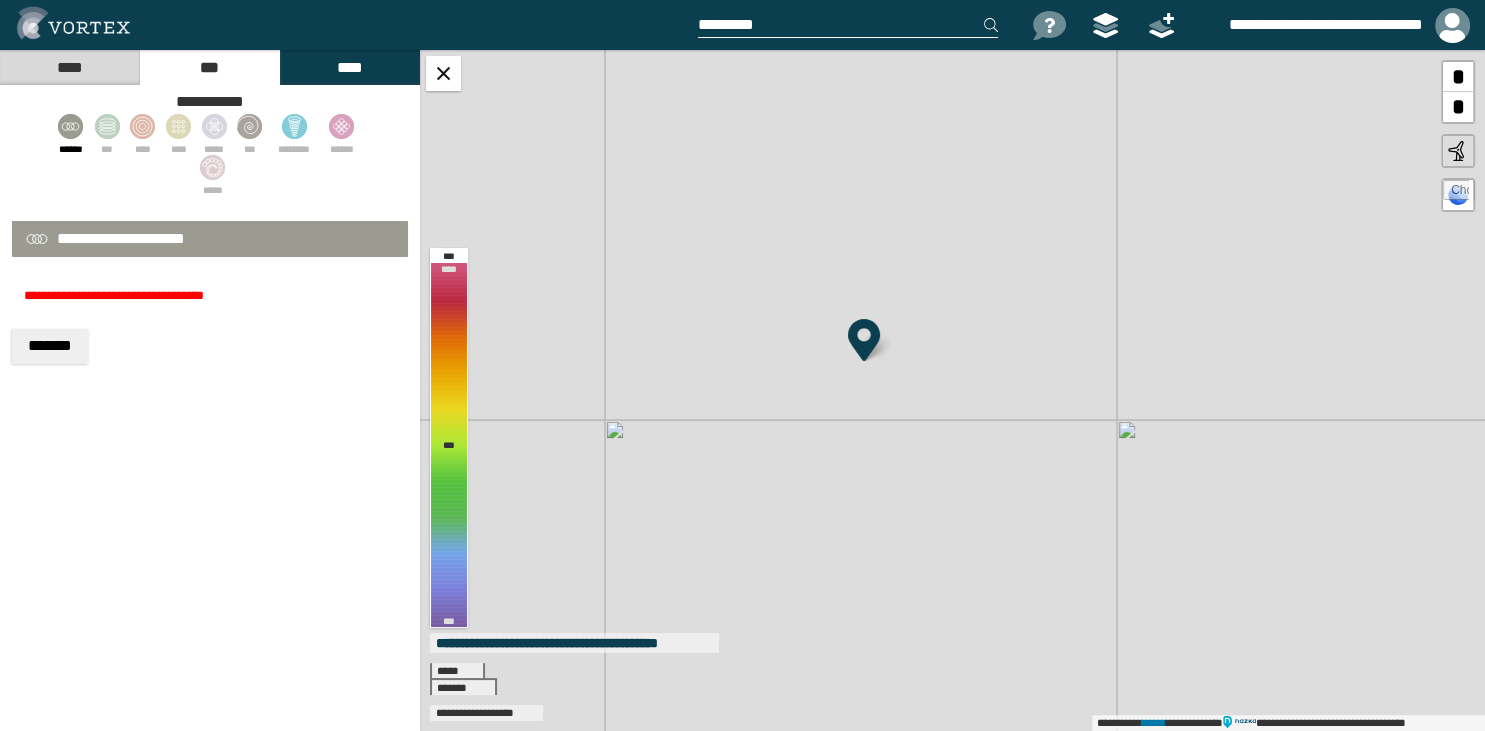 click on "**********" at bounding box center [952, 390] 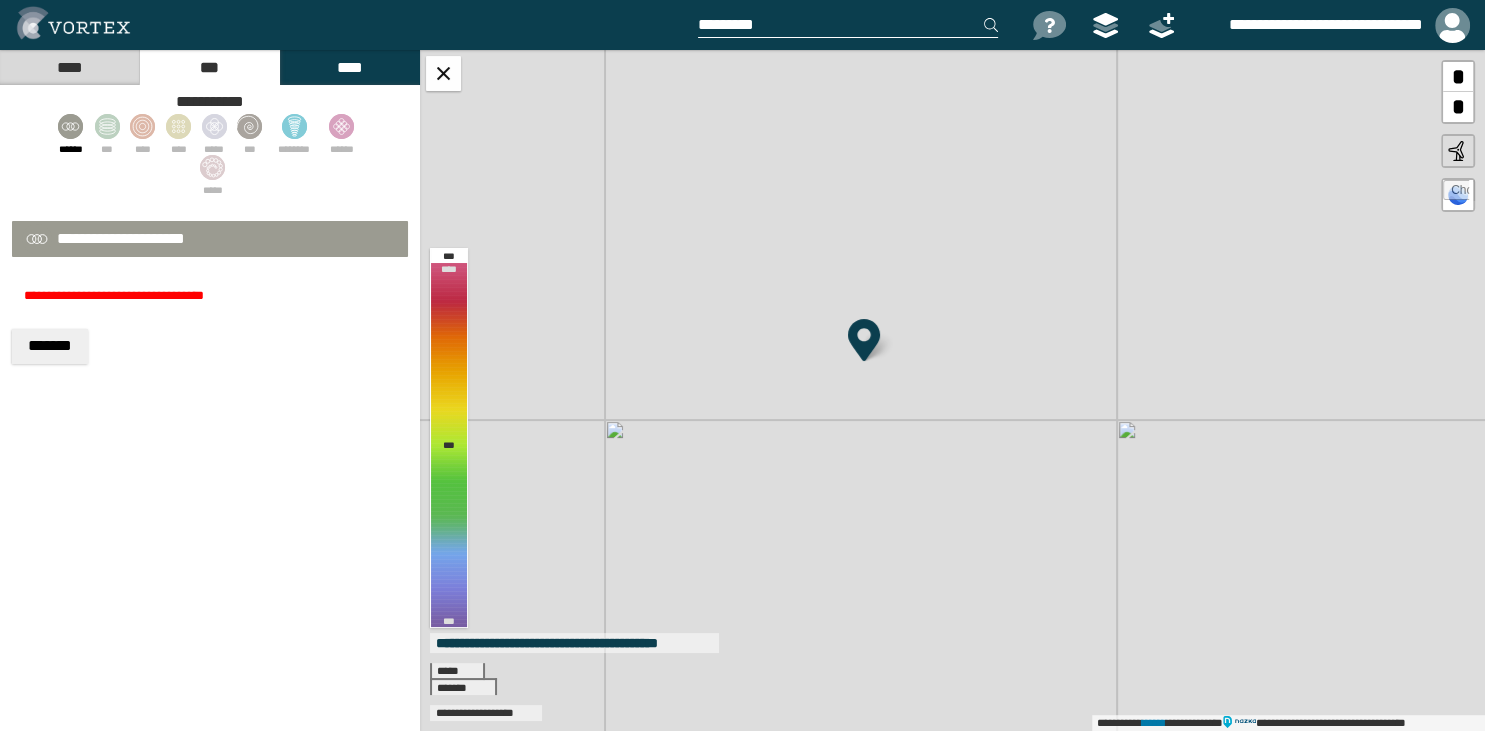 click on "****" at bounding box center [69, 67] 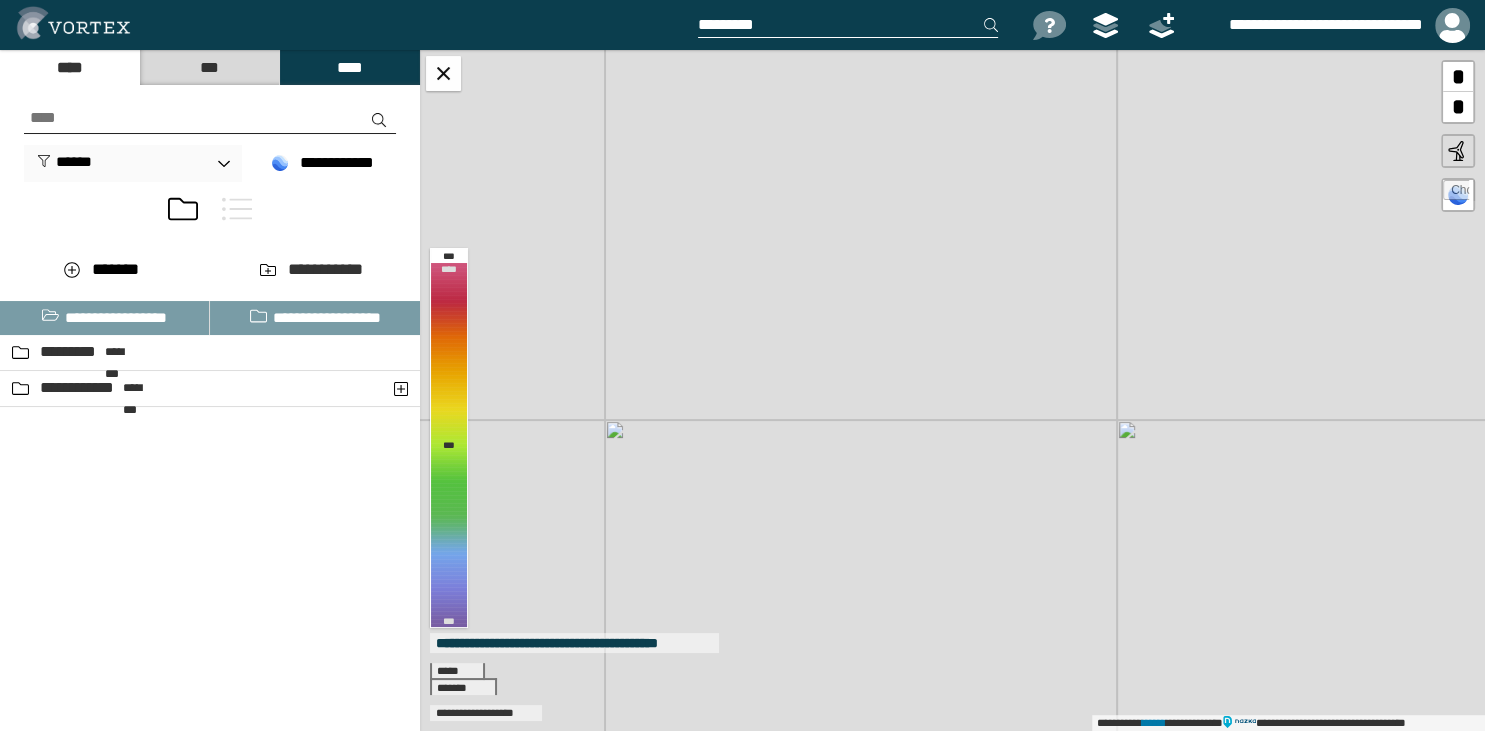 click on "***" at bounding box center (209, 67) 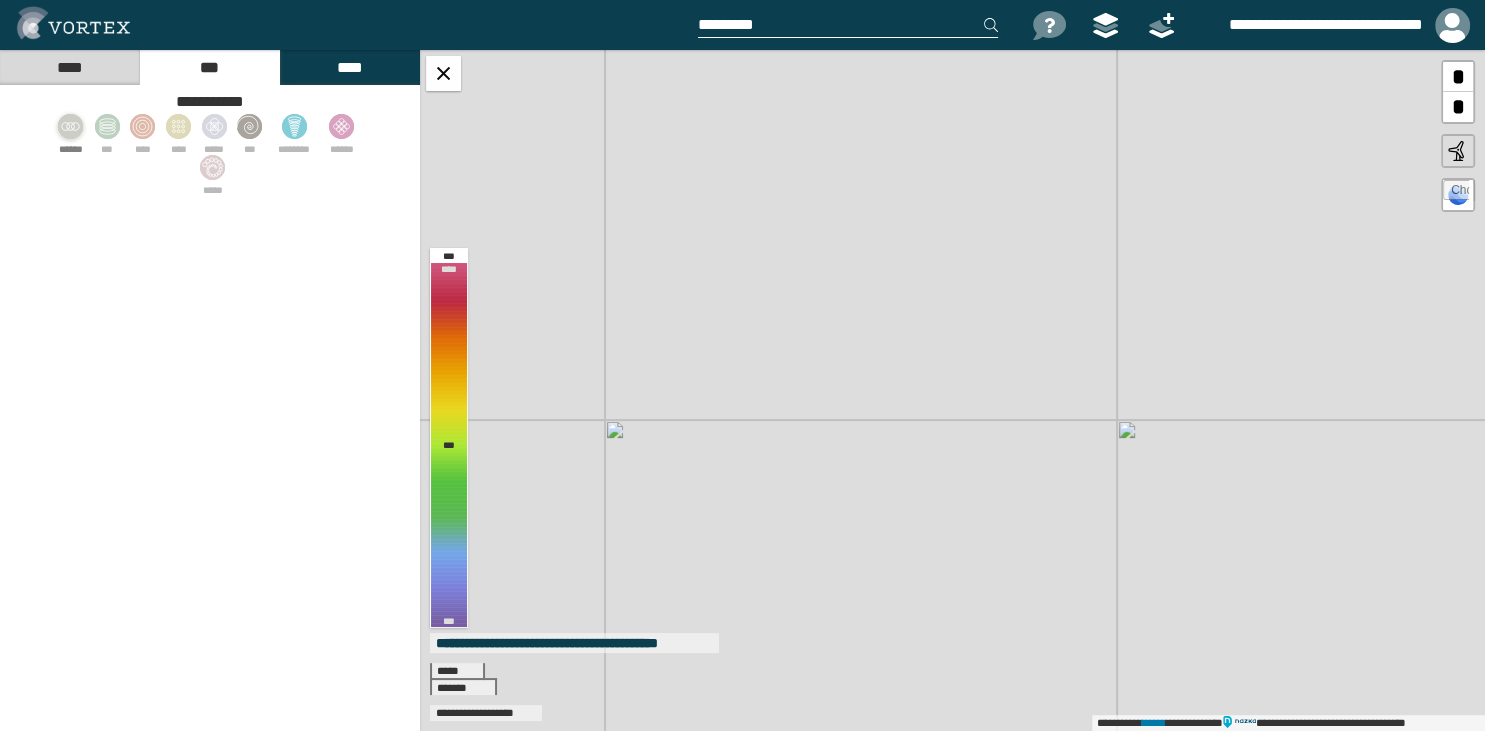 click 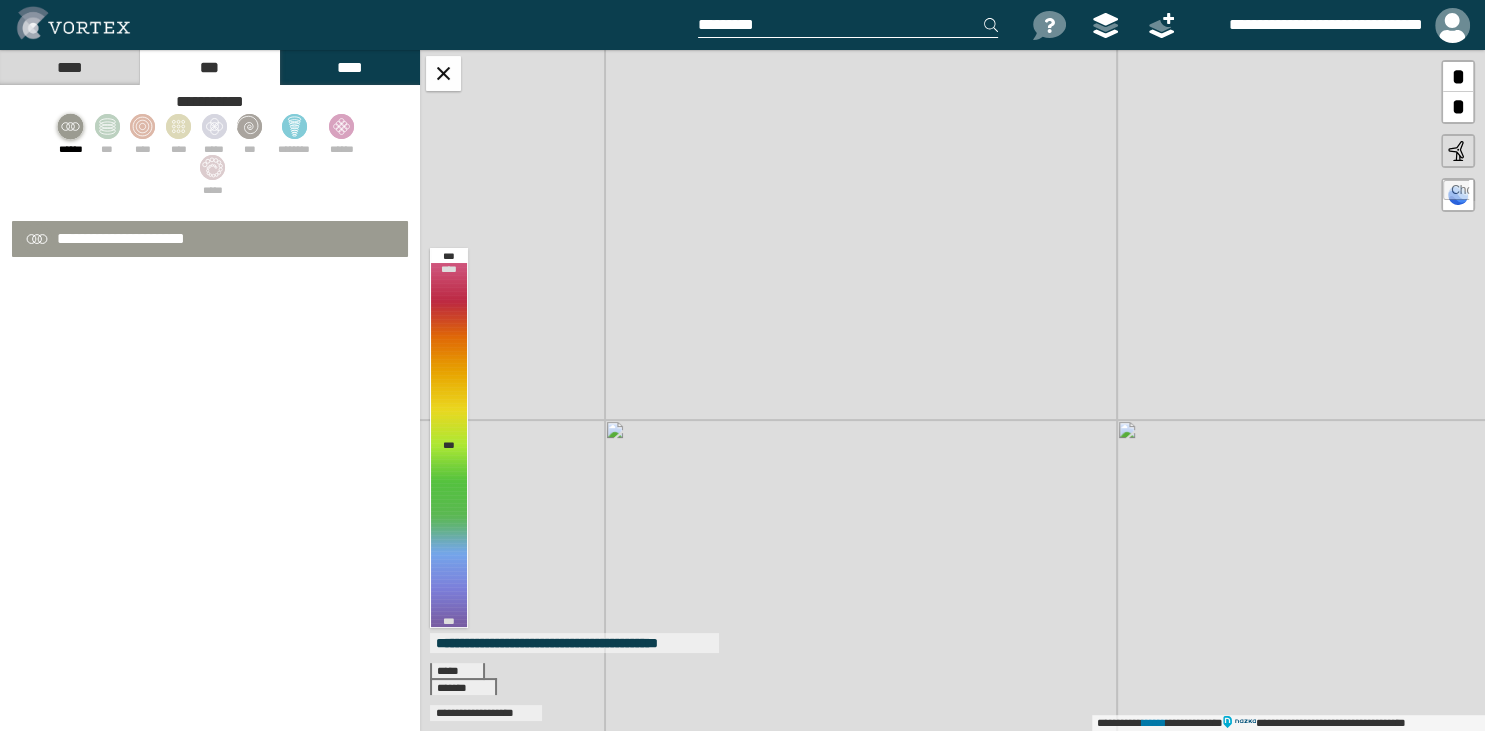 select on "**" 